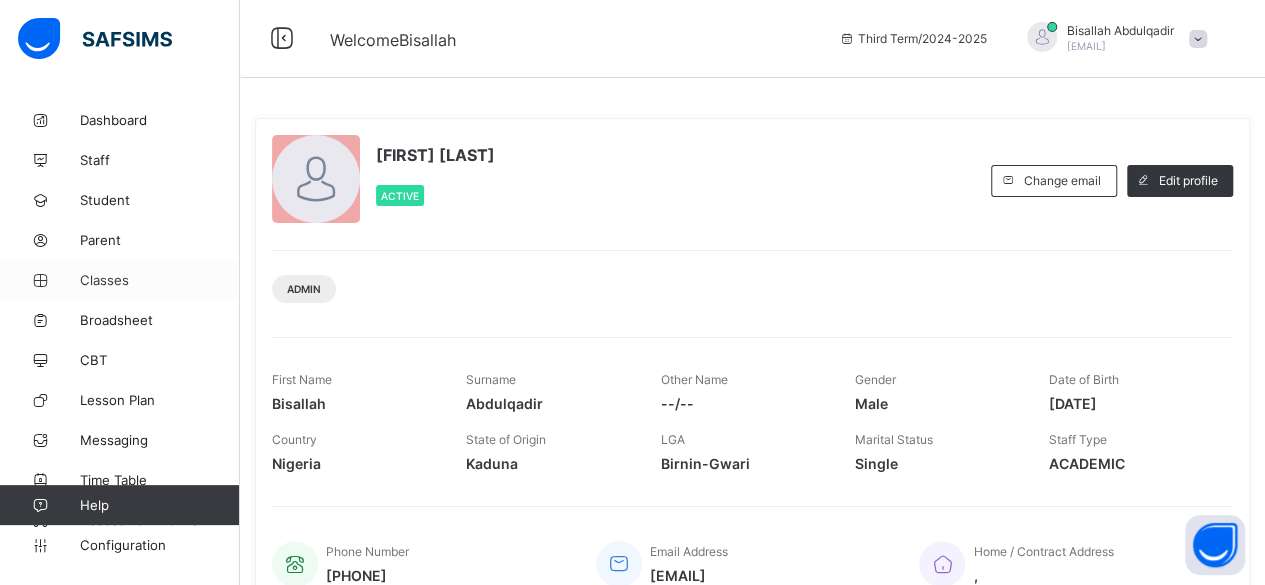 scroll, scrollTop: 0, scrollLeft: 0, axis: both 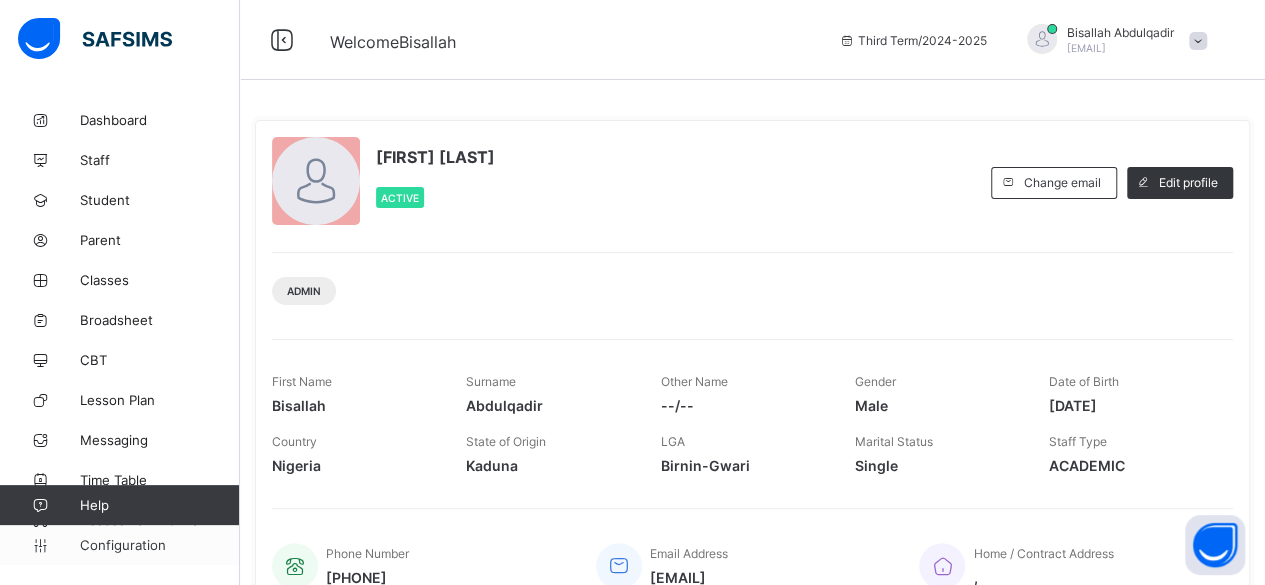 click on "Configuration" at bounding box center (159, 545) 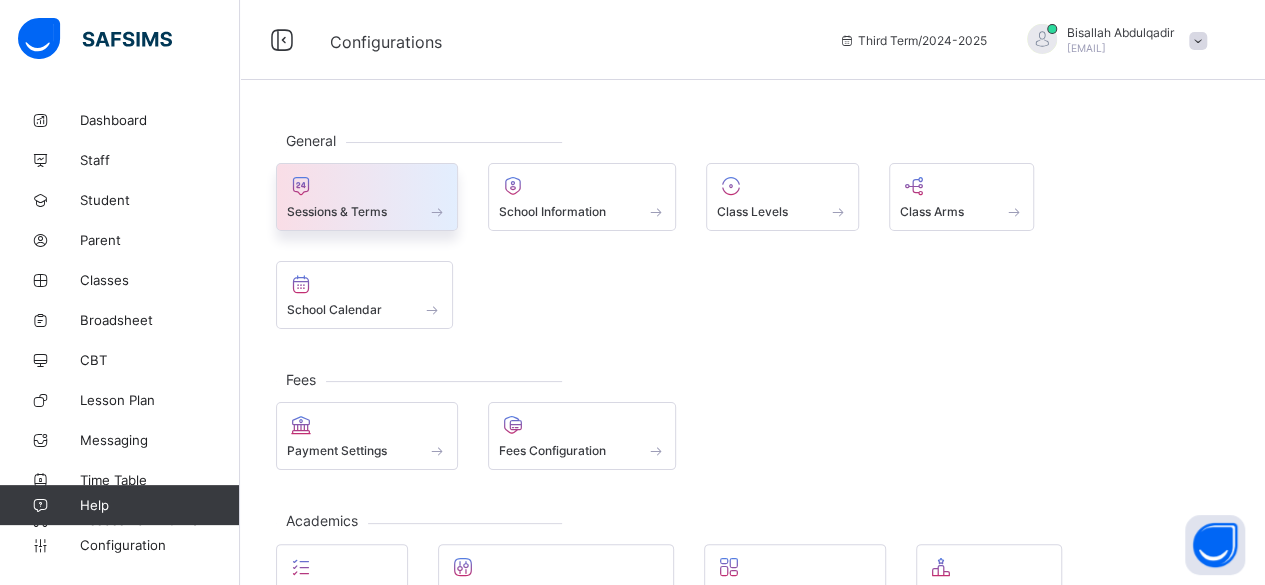 click on "Sessions & Terms" at bounding box center (337, 211) 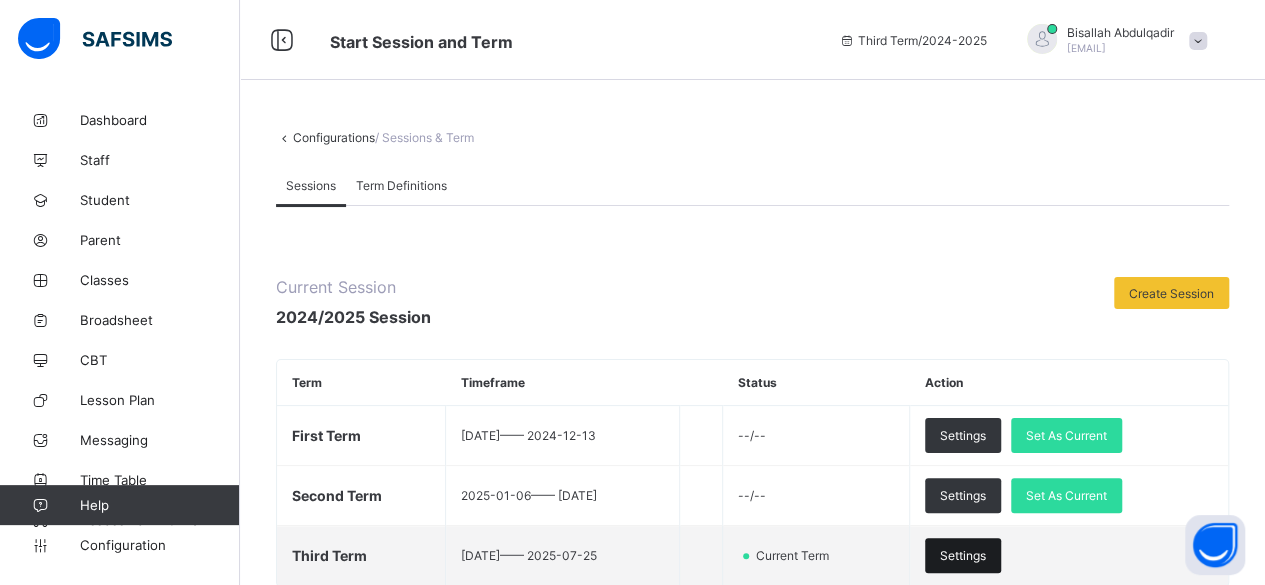 click on "Settings" at bounding box center [963, 555] 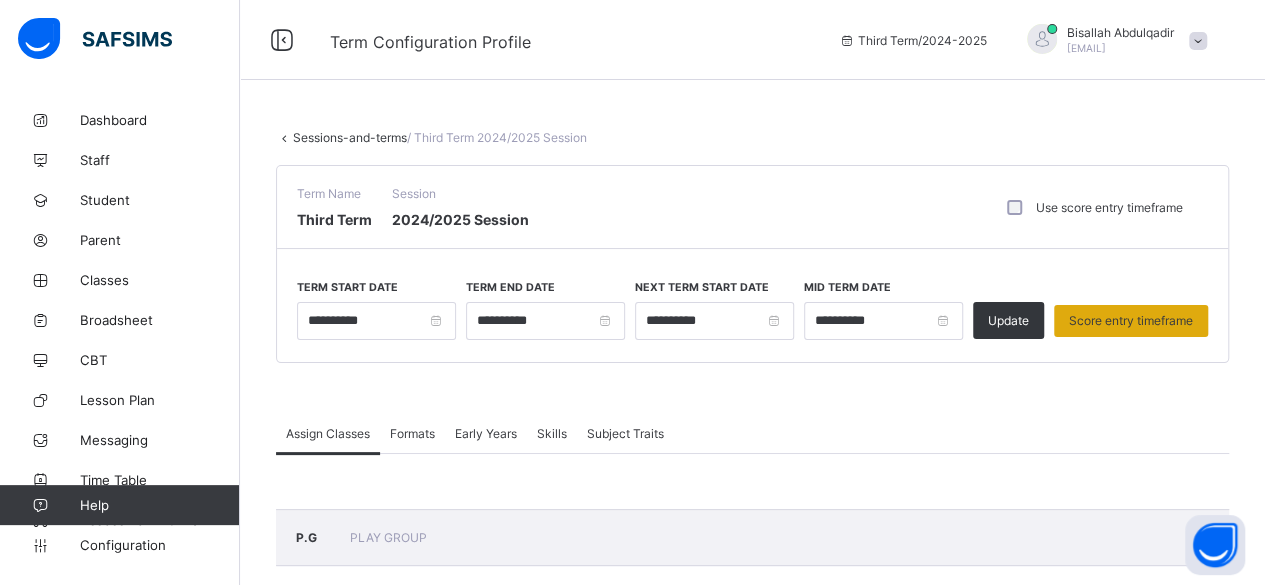 click on "Score entry timeframe" at bounding box center (1131, 320) 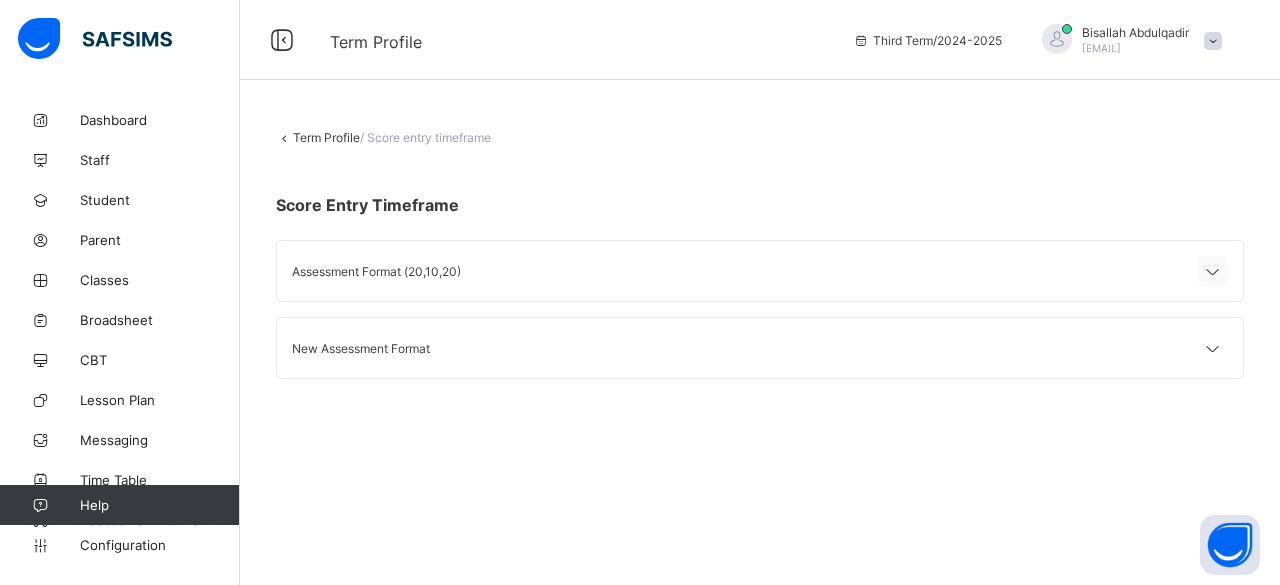 click at bounding box center (1213, 272) 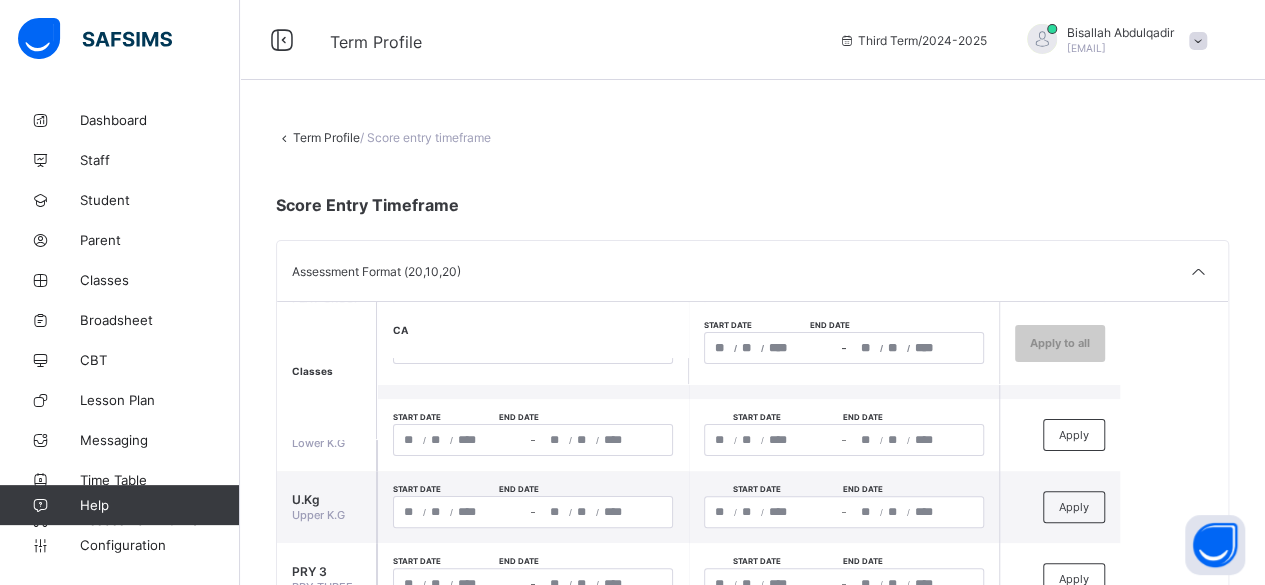 scroll, scrollTop: 284, scrollLeft: 0, axis: vertical 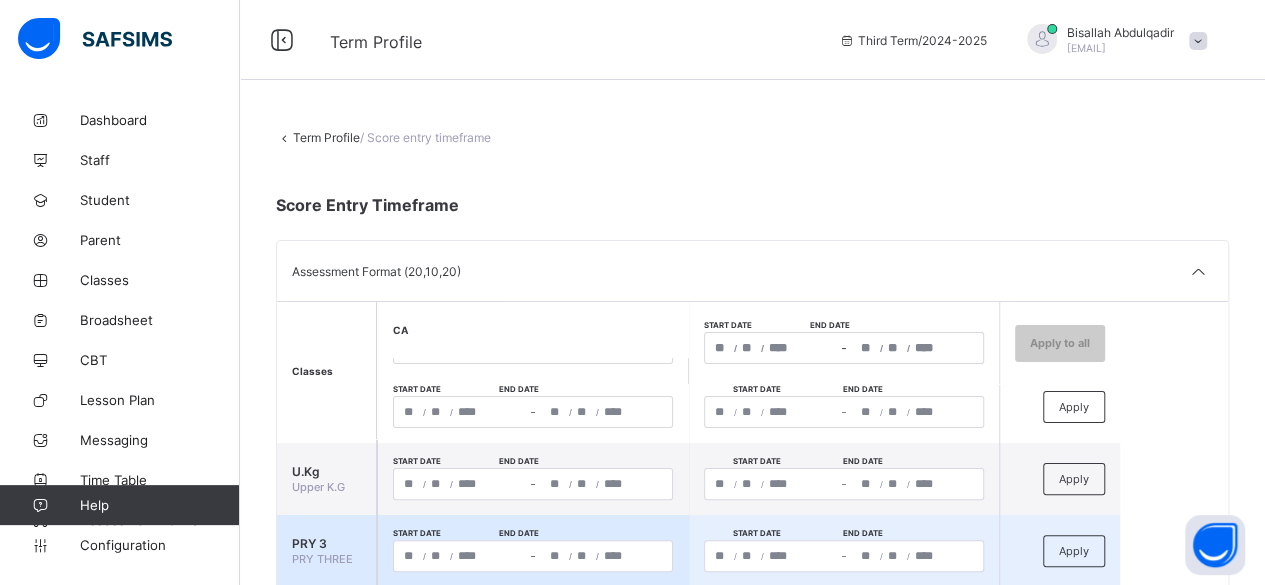 click on "[DATE] – [DATE]" at bounding box center (844, 556) 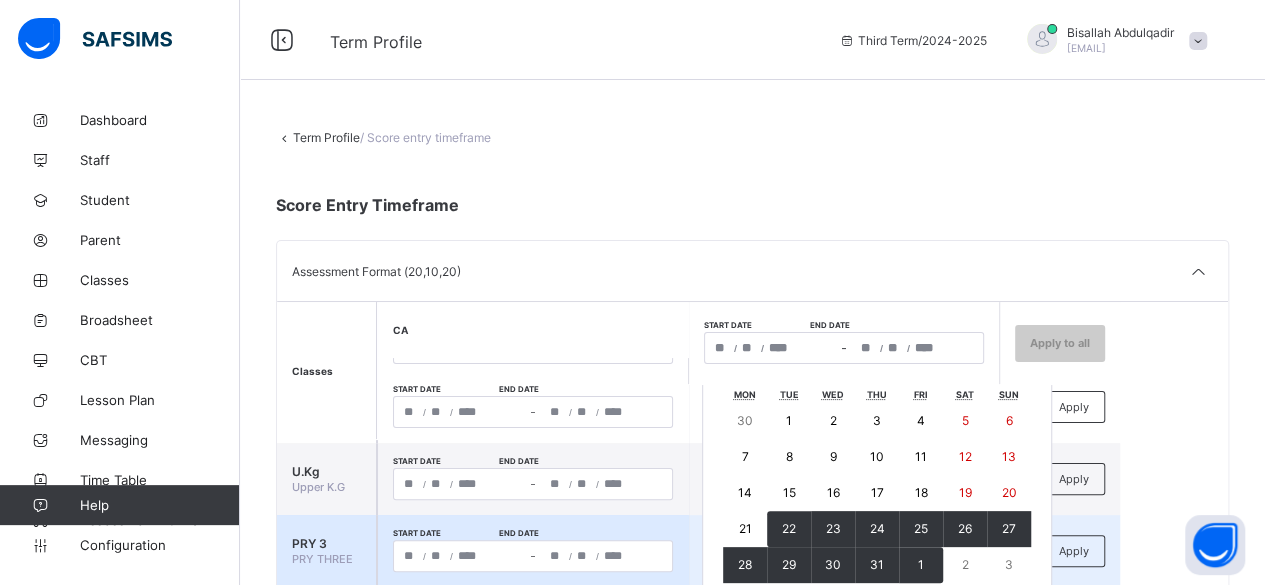 scroll, scrollTop: 184, scrollLeft: 0, axis: vertical 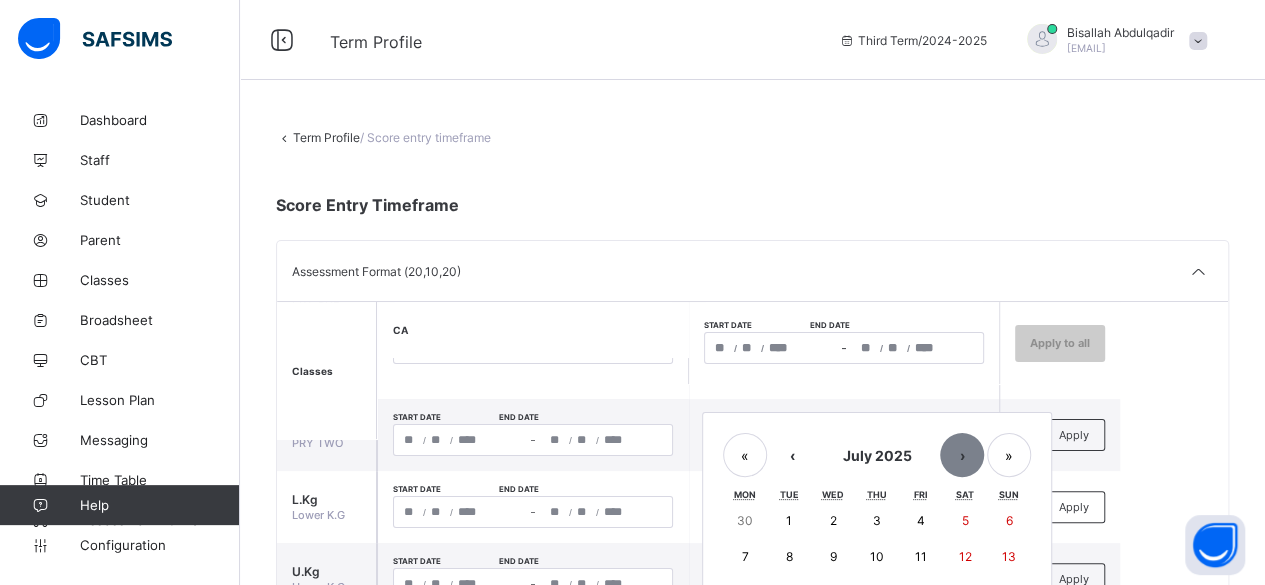 click on "›" at bounding box center [962, 455] 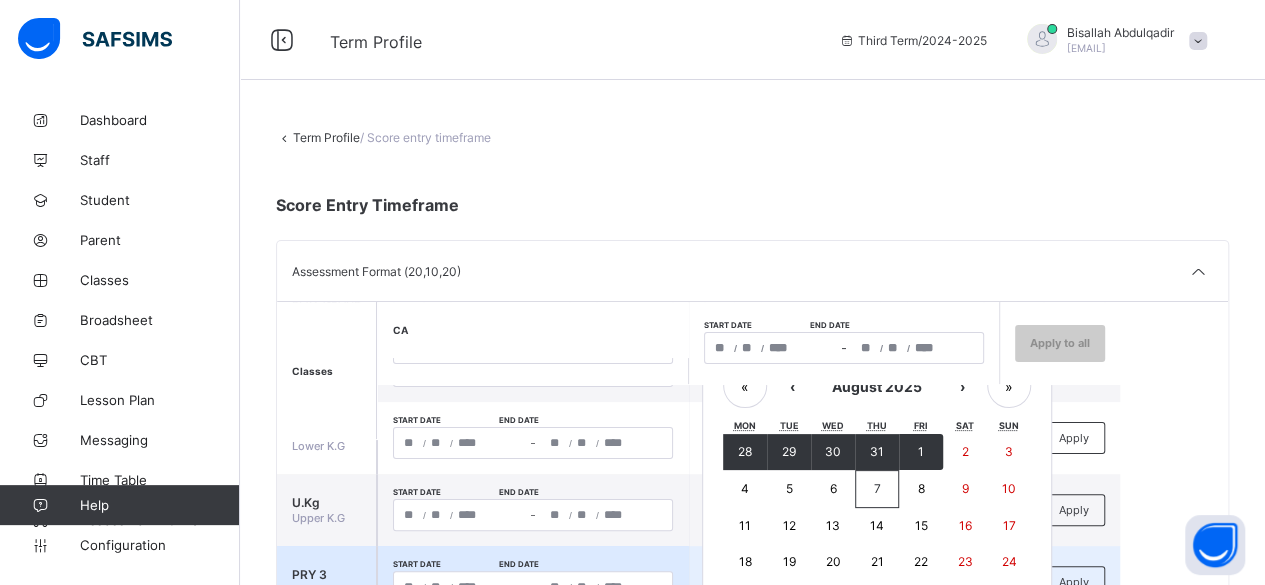 scroll, scrollTop: 284, scrollLeft: 0, axis: vertical 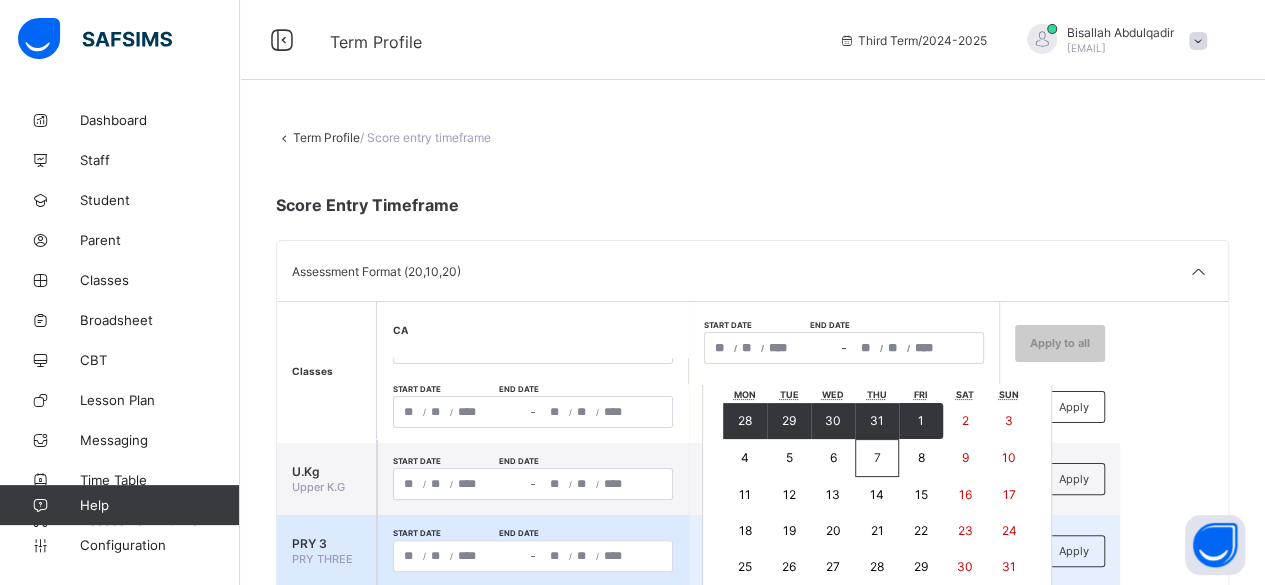 click on "7" at bounding box center (877, 458) 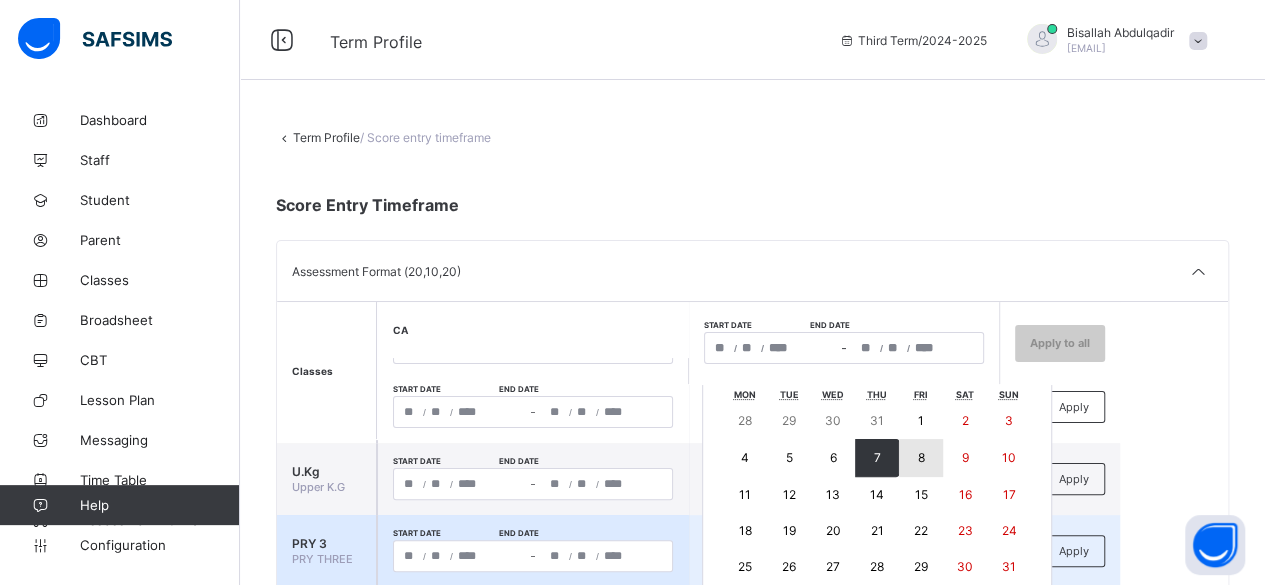 click on "8" at bounding box center [920, 457] 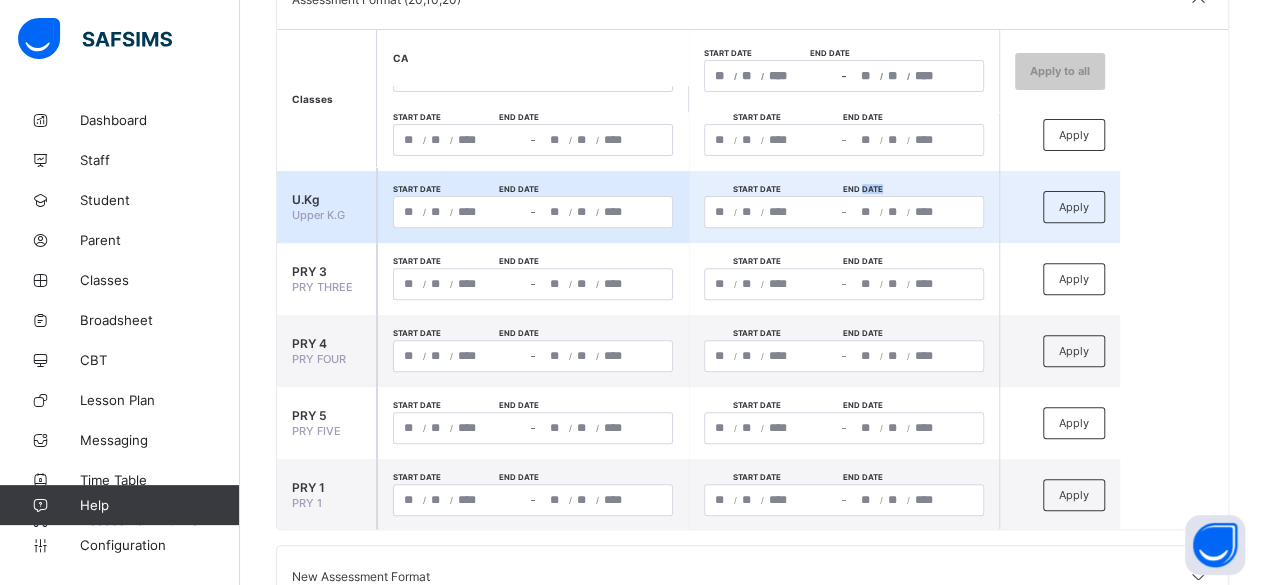 scroll, scrollTop: 300, scrollLeft: 0, axis: vertical 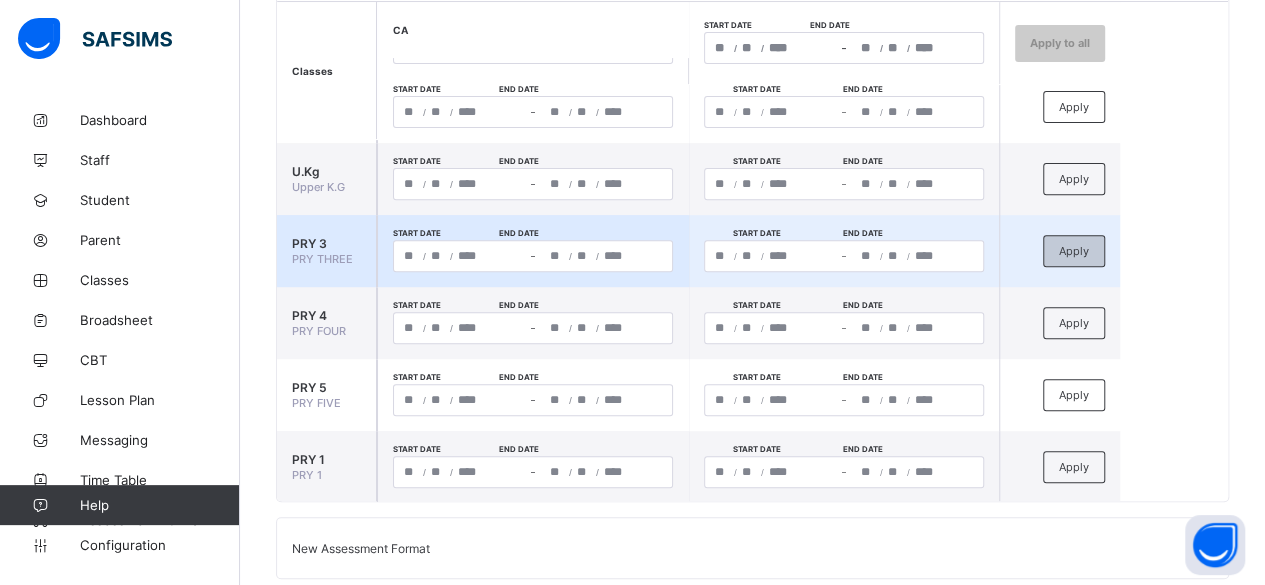 click on "Apply" at bounding box center (1074, 251) 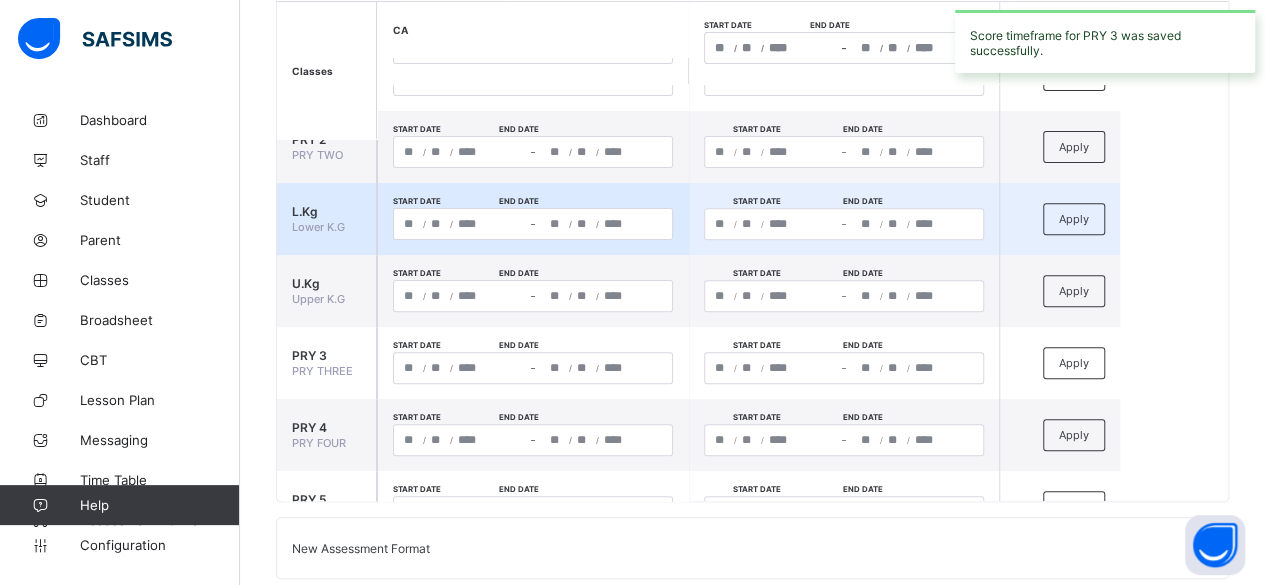 scroll, scrollTop: 0, scrollLeft: 0, axis: both 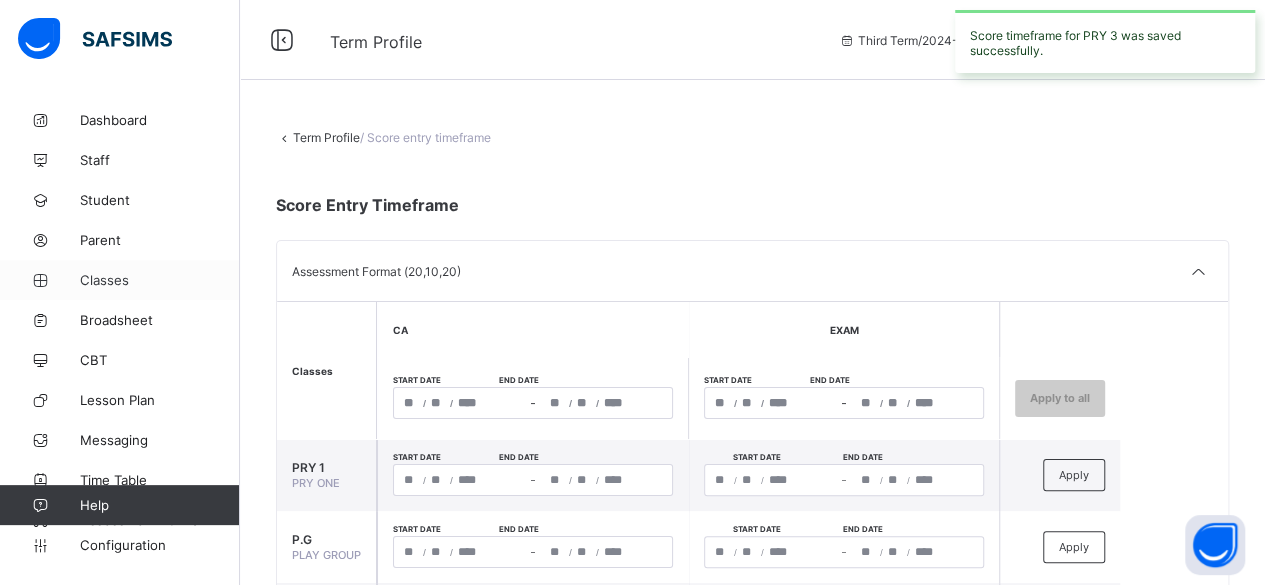 click on "Classes" at bounding box center (160, 280) 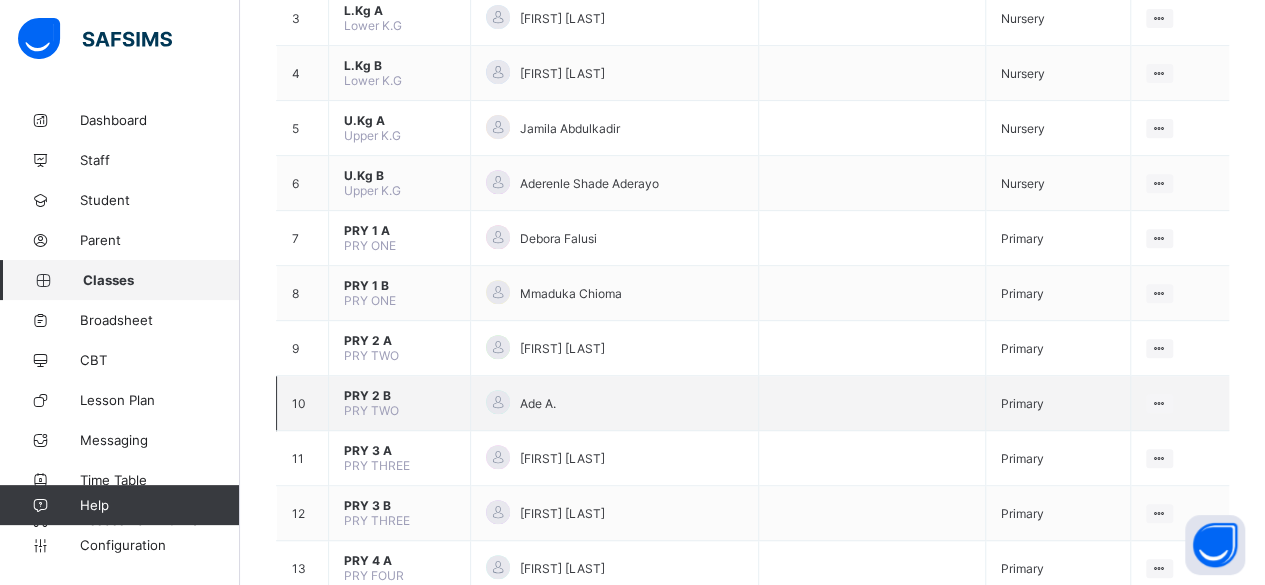 scroll, scrollTop: 400, scrollLeft: 0, axis: vertical 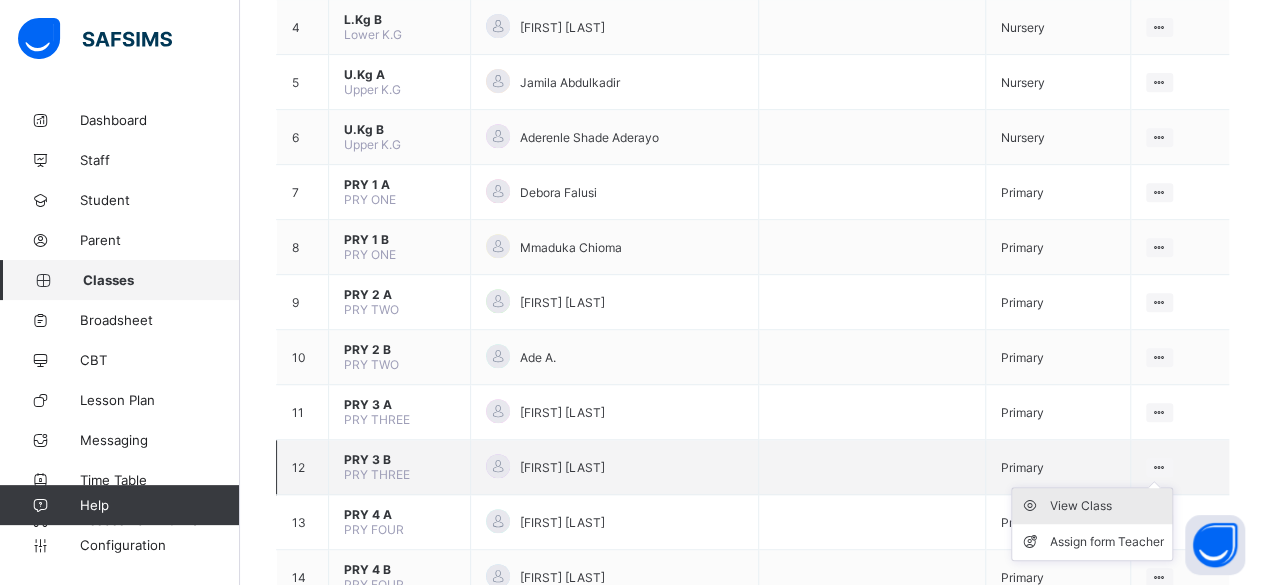 click on "View Class" at bounding box center (1107, 506) 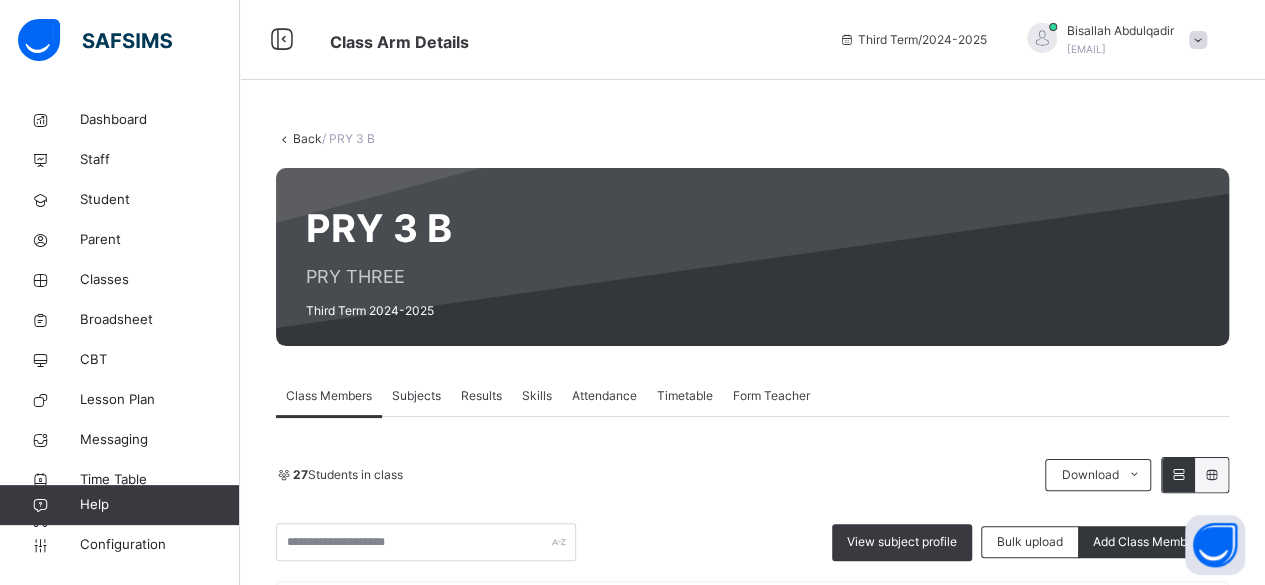 scroll, scrollTop: 100, scrollLeft: 0, axis: vertical 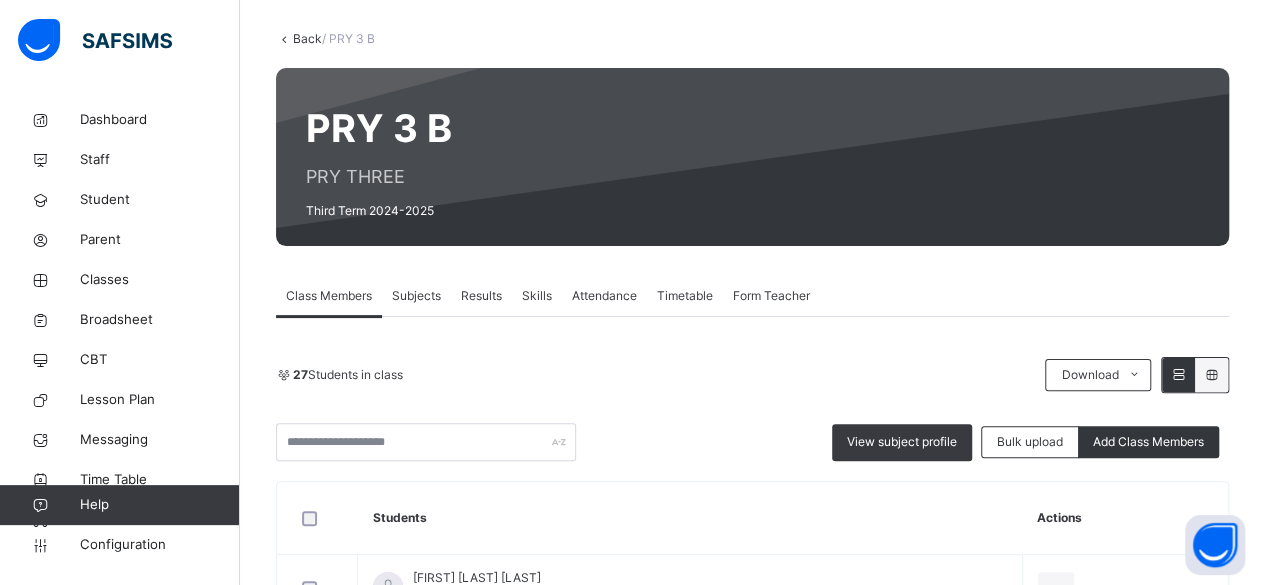 click on "Subjects" at bounding box center (416, 296) 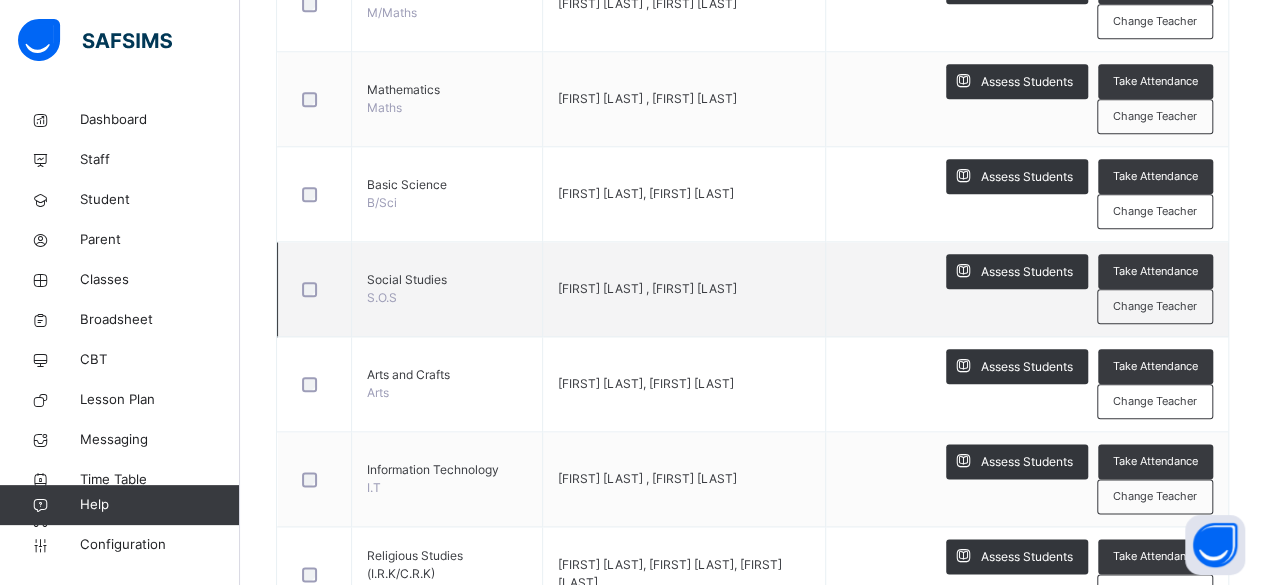 scroll, scrollTop: 1000, scrollLeft: 0, axis: vertical 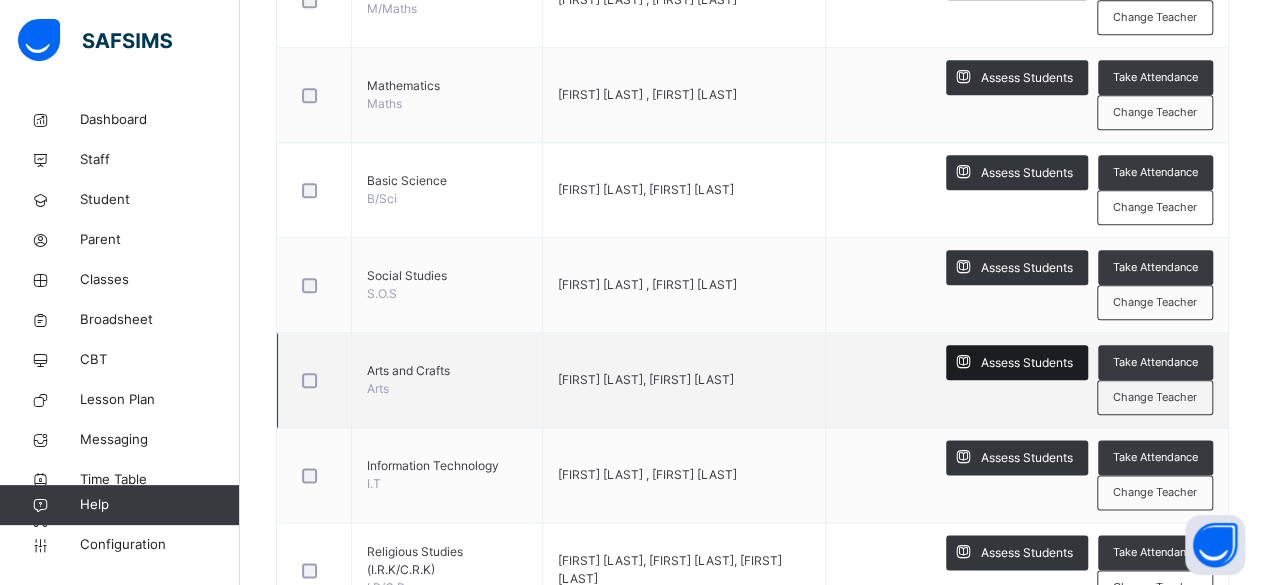 click on "Assess Students" at bounding box center (1027, 363) 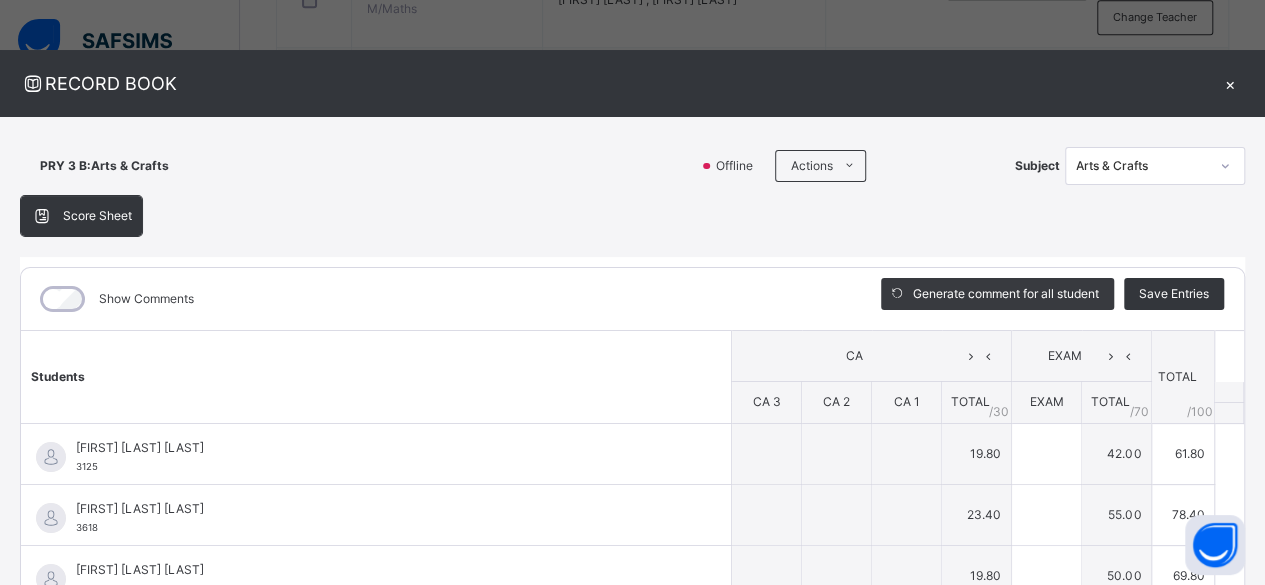 type on "**" 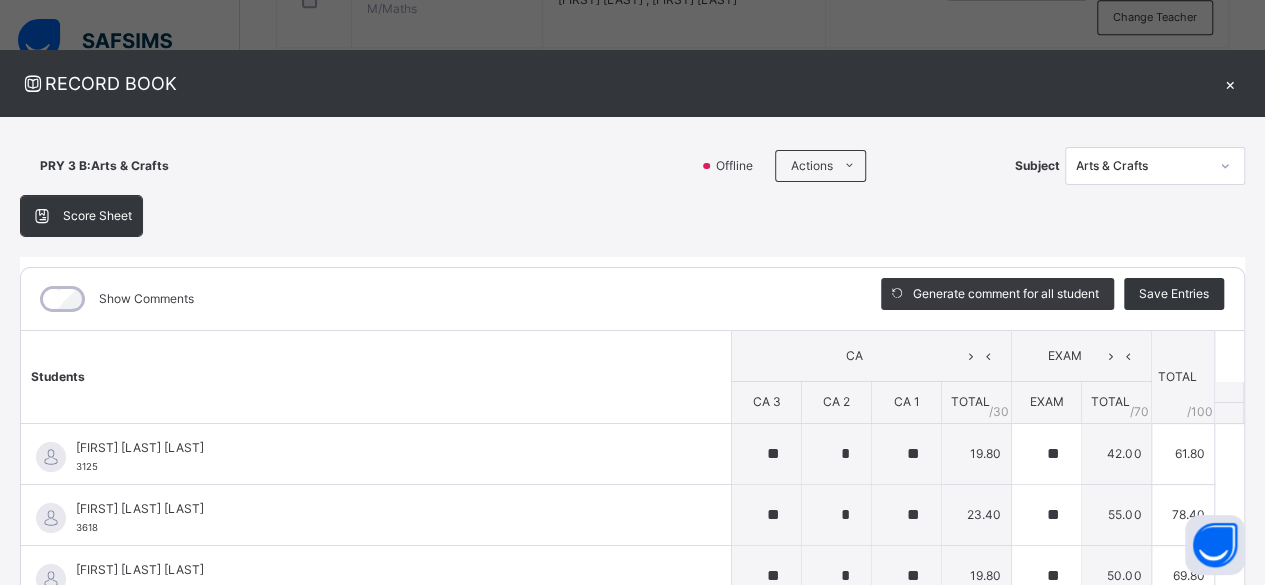 type on "*" 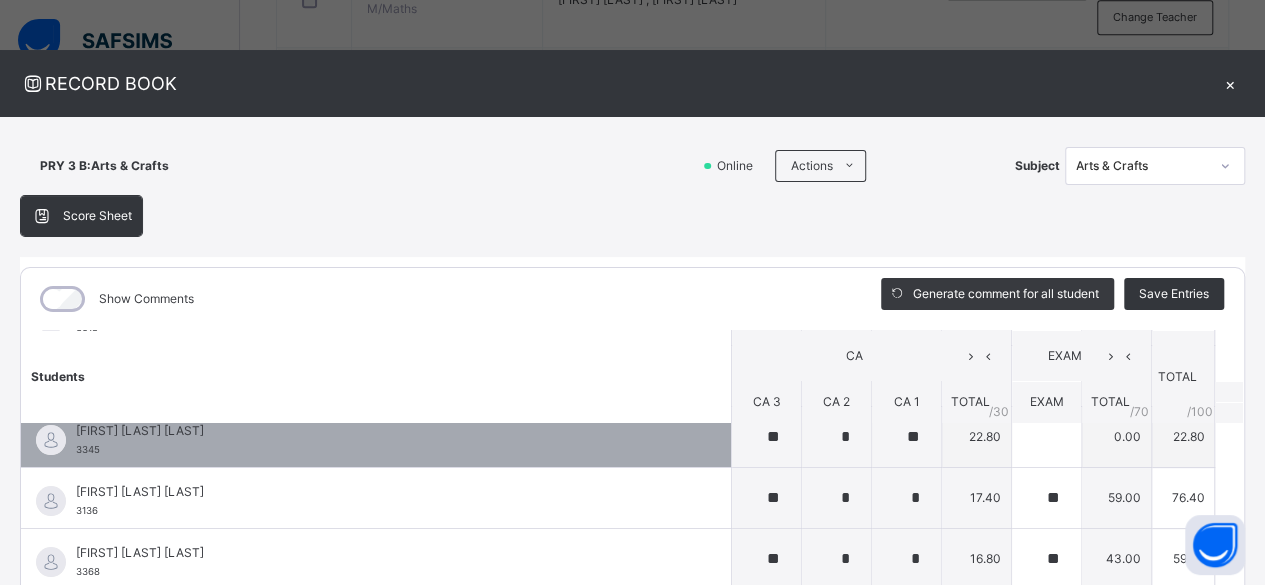scroll, scrollTop: 100, scrollLeft: 0, axis: vertical 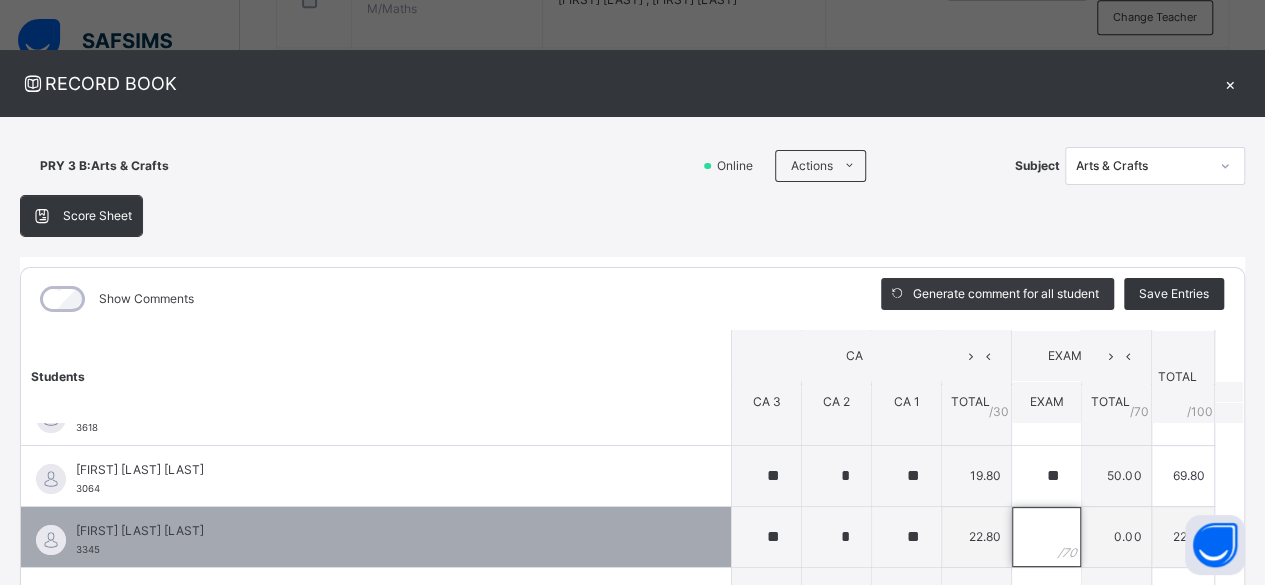 click at bounding box center [1046, 537] 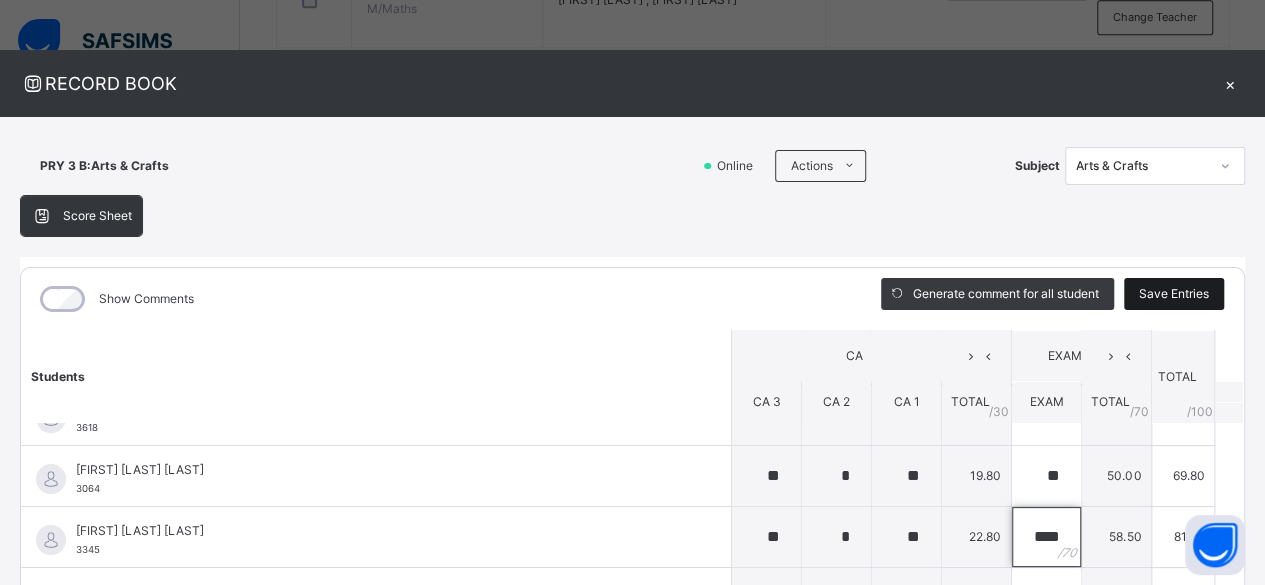 type on "****" 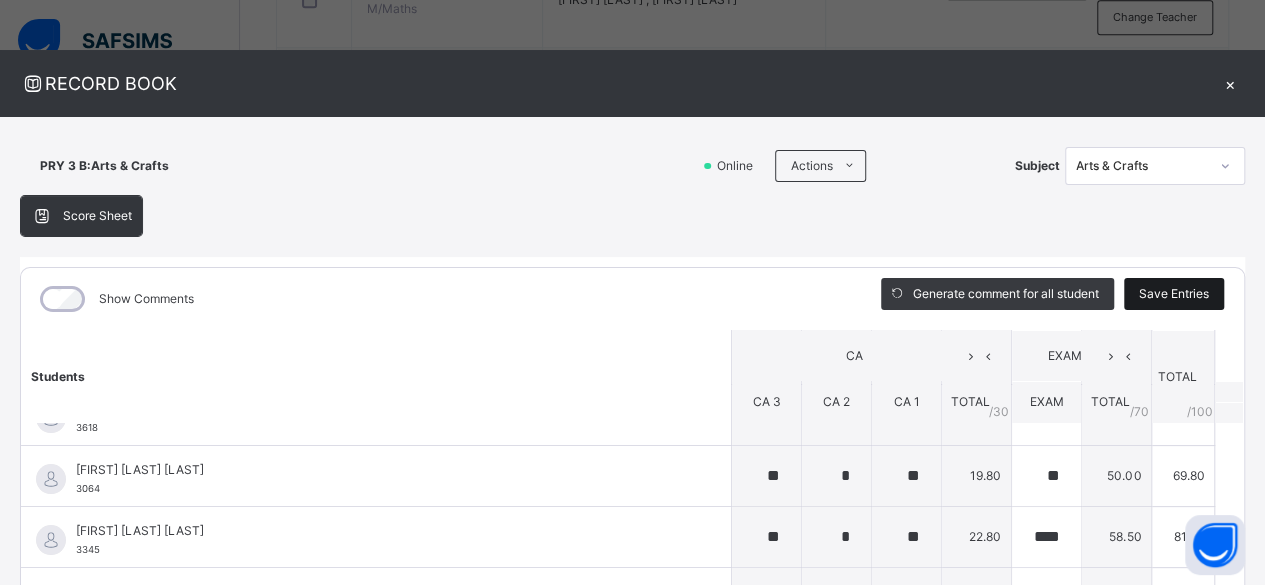 click on "Save Entries" at bounding box center [1174, 294] 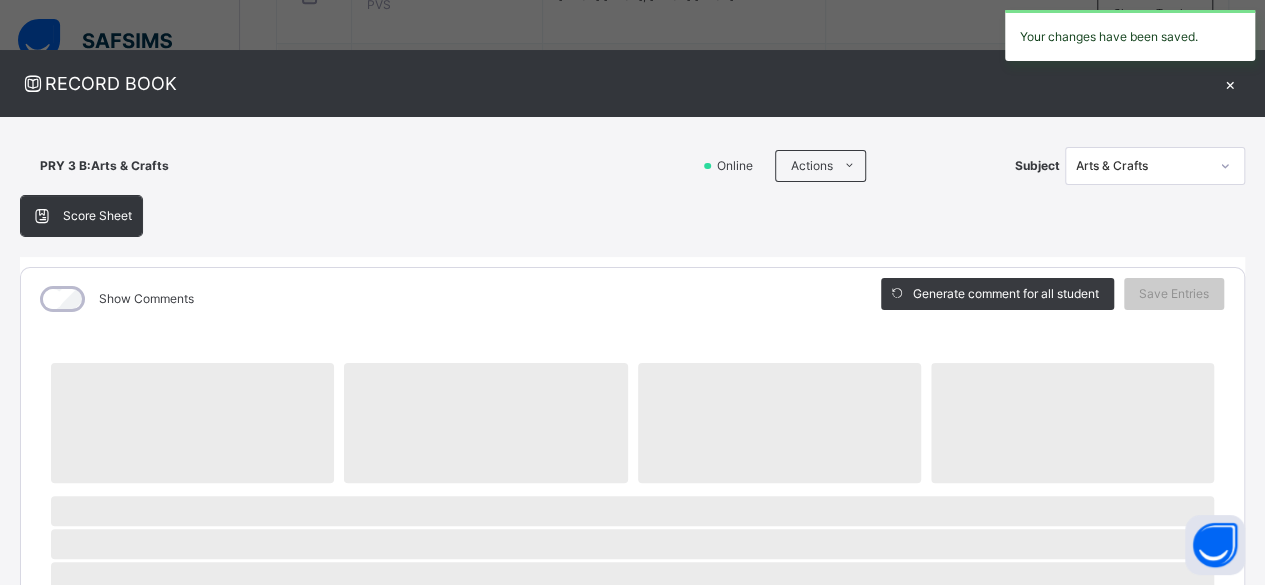 scroll, scrollTop: 600, scrollLeft: 0, axis: vertical 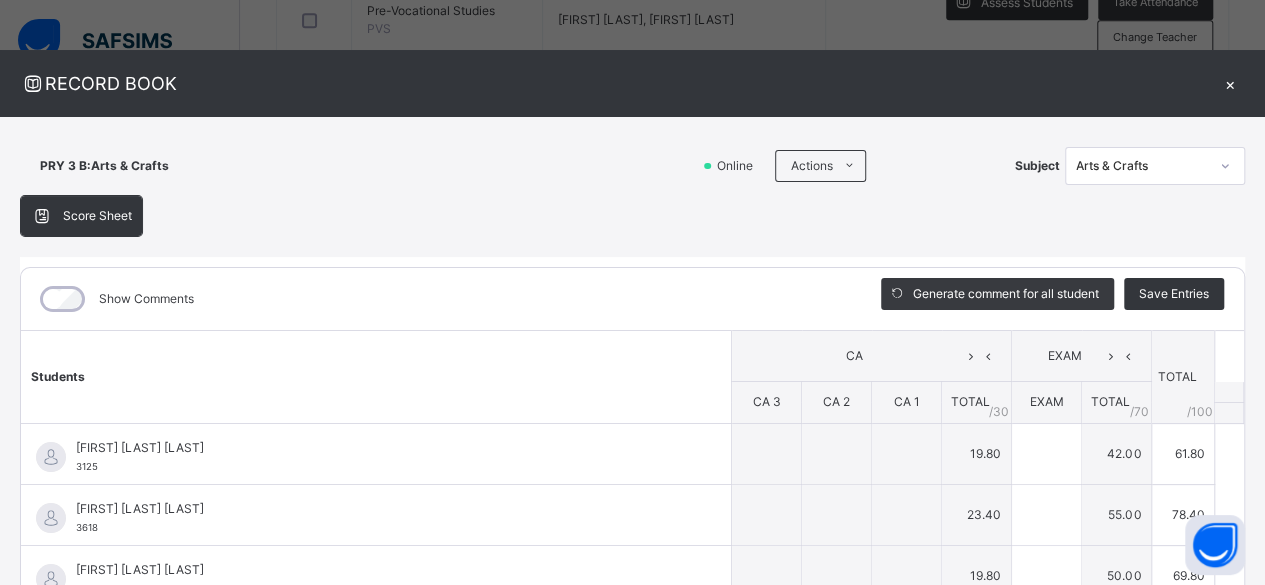 type on "**" 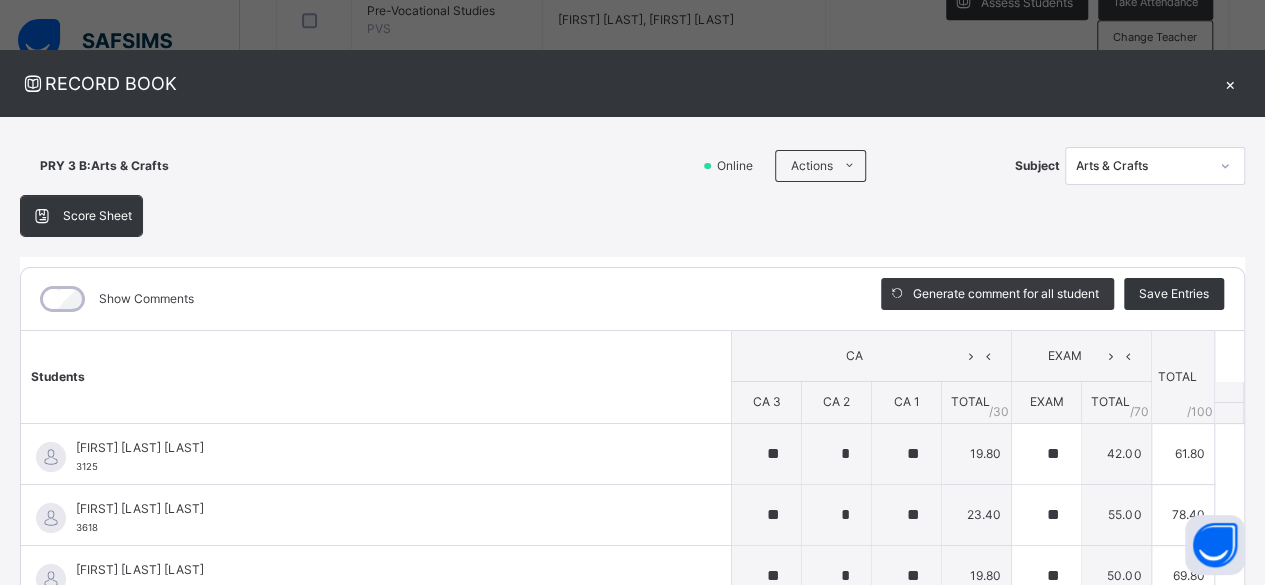 click on "×" at bounding box center [1230, 83] 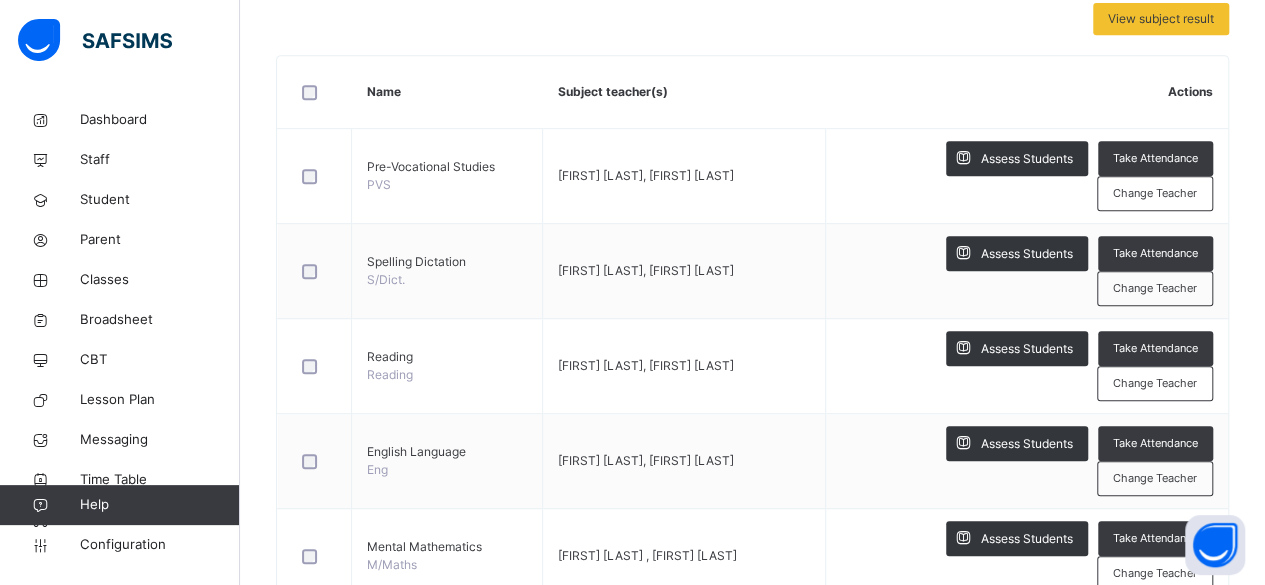 scroll, scrollTop: 200, scrollLeft: 0, axis: vertical 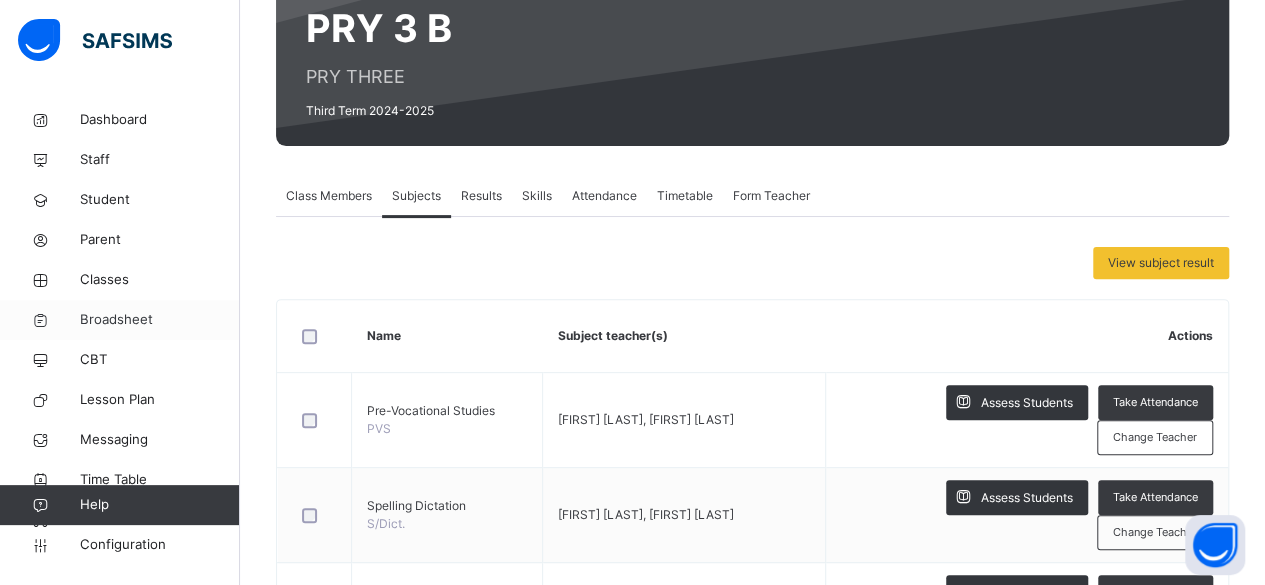 click on "Broadsheet" at bounding box center [160, 320] 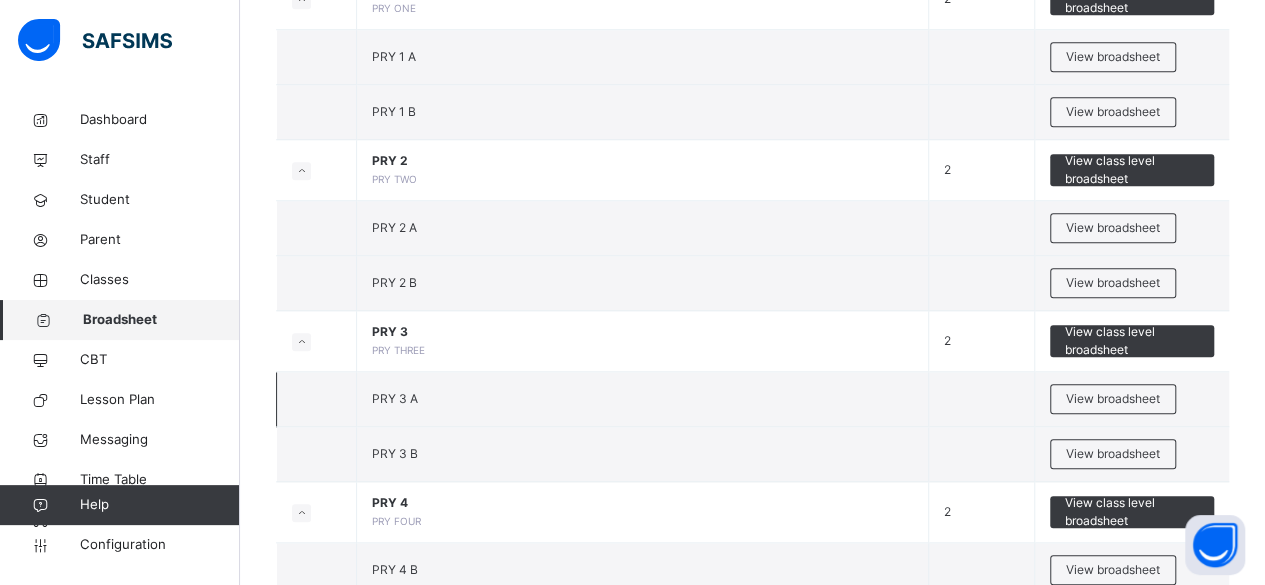 scroll, scrollTop: 900, scrollLeft: 0, axis: vertical 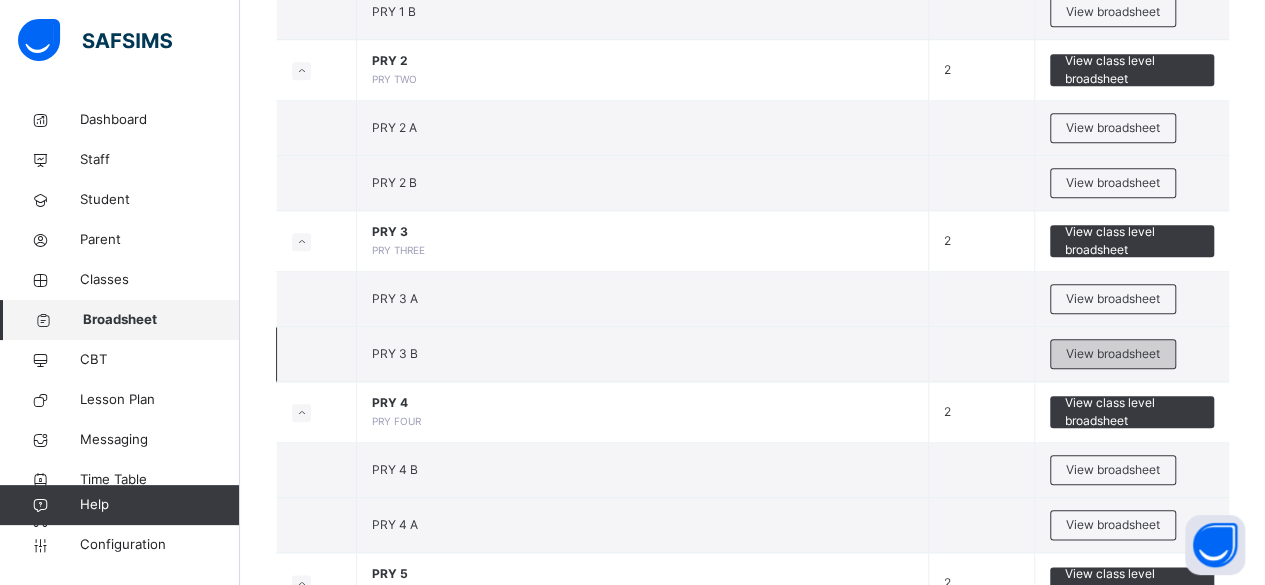 click on "View broadsheet" at bounding box center (1113, 354) 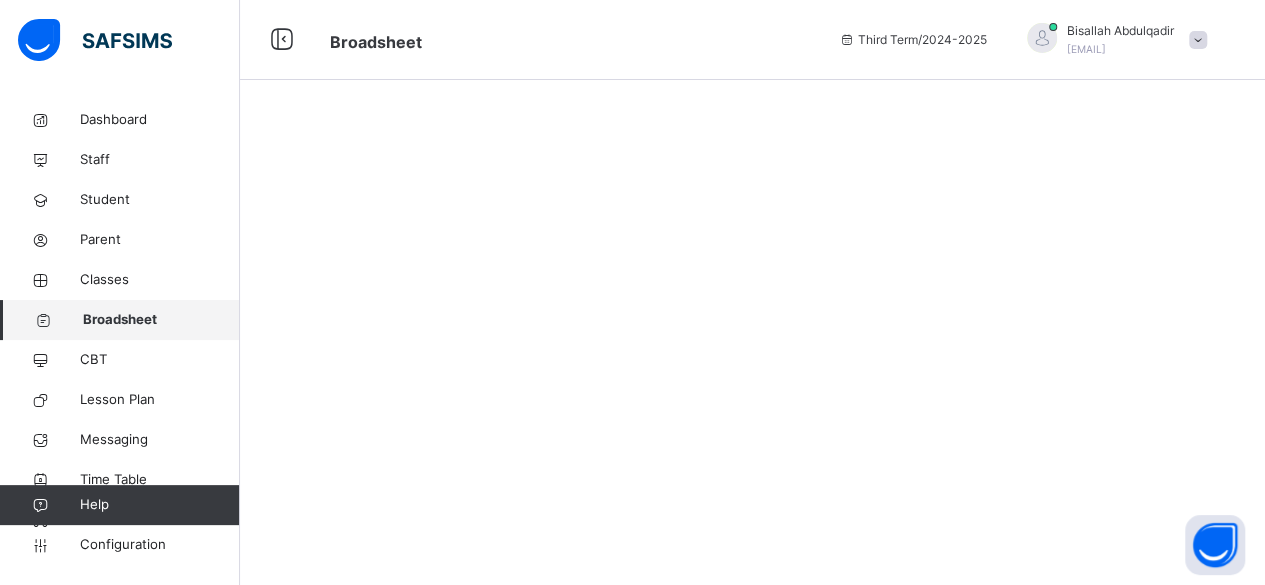 scroll, scrollTop: 0, scrollLeft: 0, axis: both 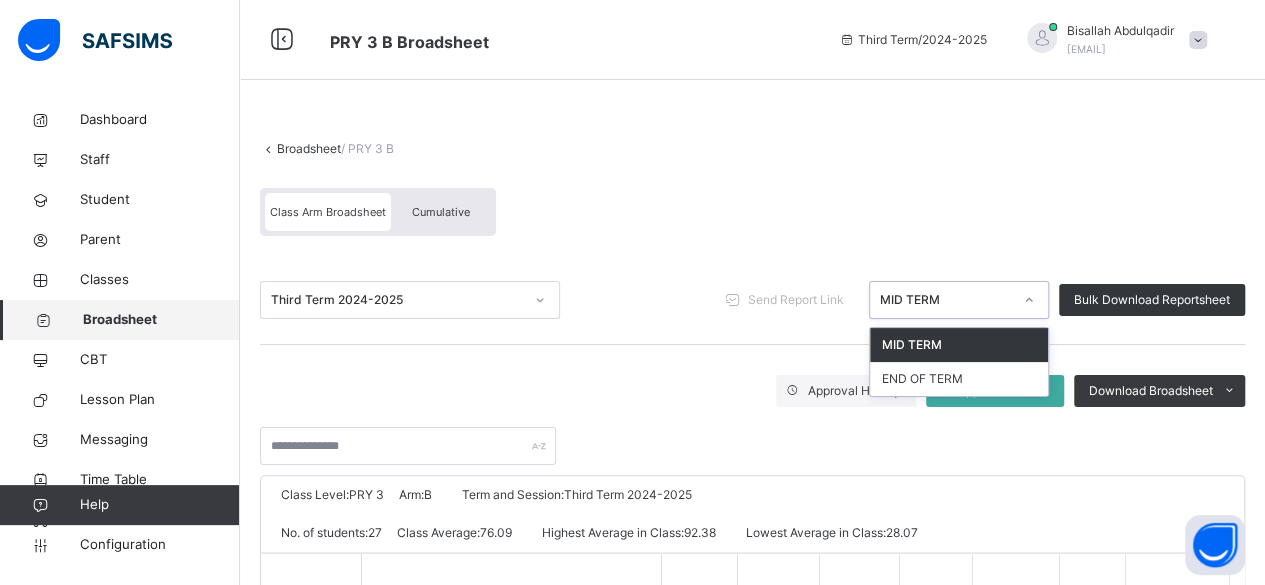 click at bounding box center (1029, 300) 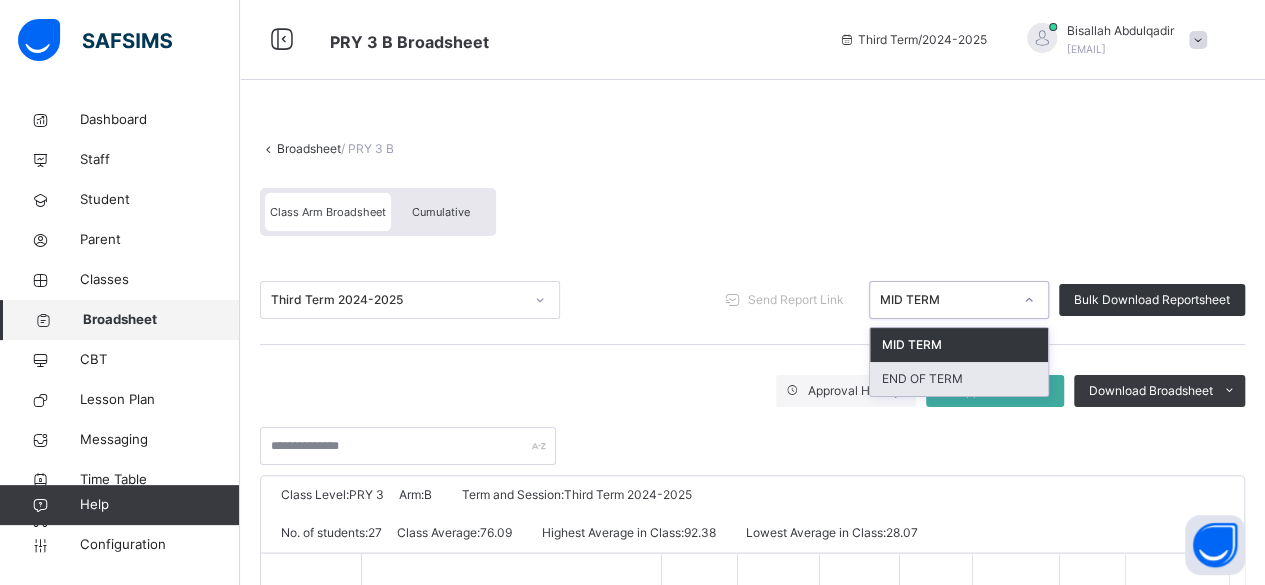 click on "END OF TERM" at bounding box center [959, 379] 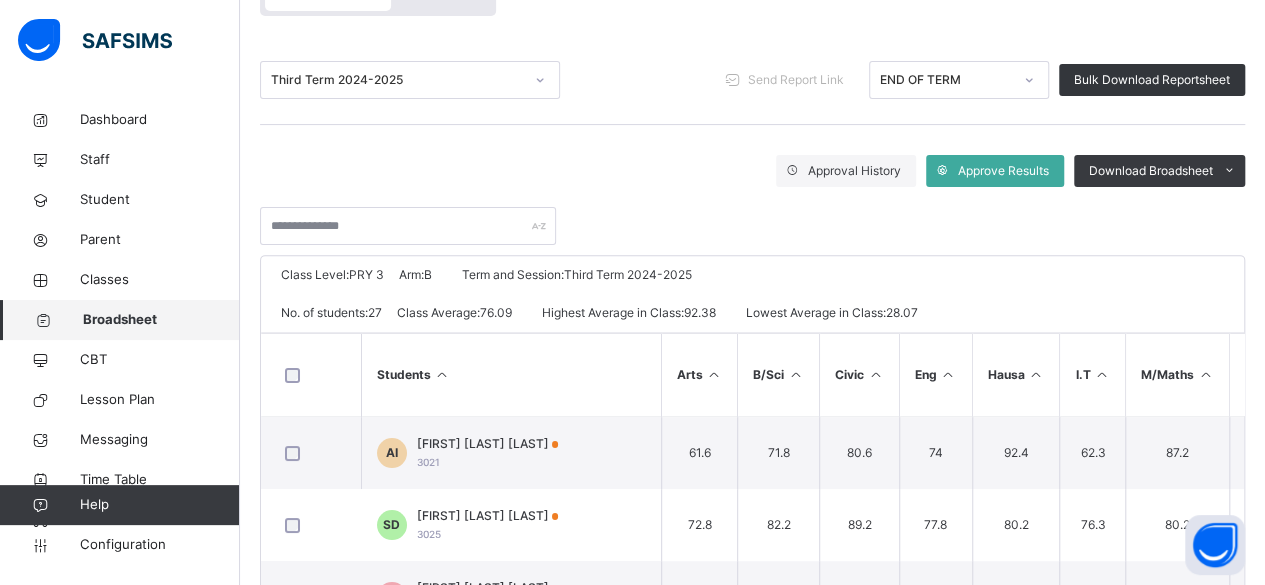 scroll, scrollTop: 300, scrollLeft: 0, axis: vertical 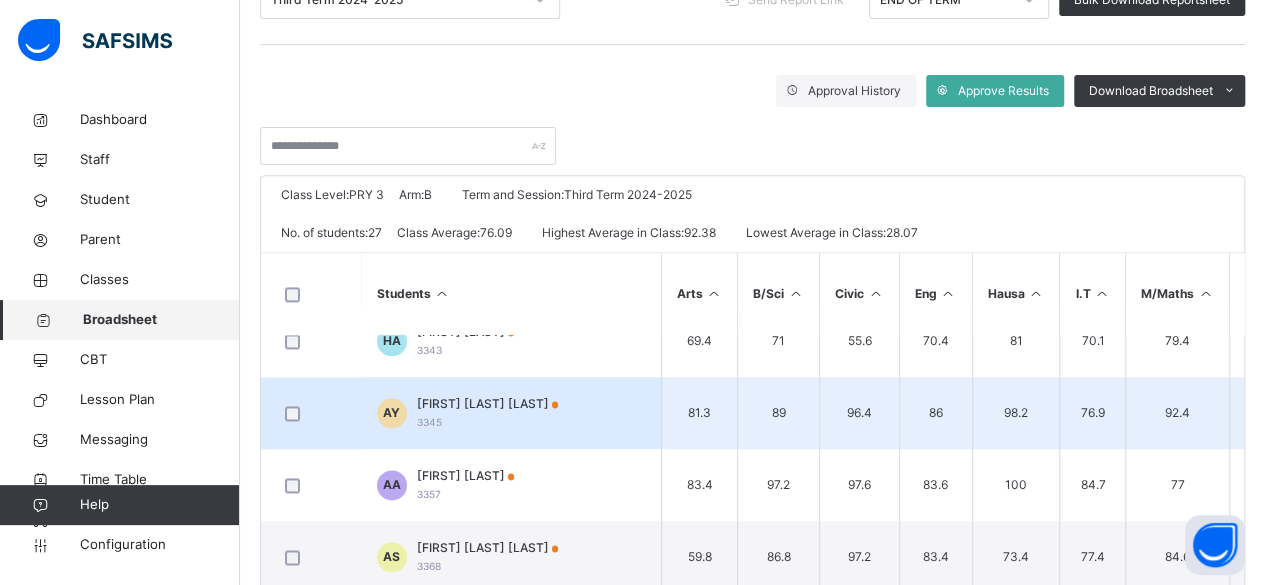 click on "[FIRST] [LAST] [LAST] [NUMBER]" at bounding box center (511, 413) 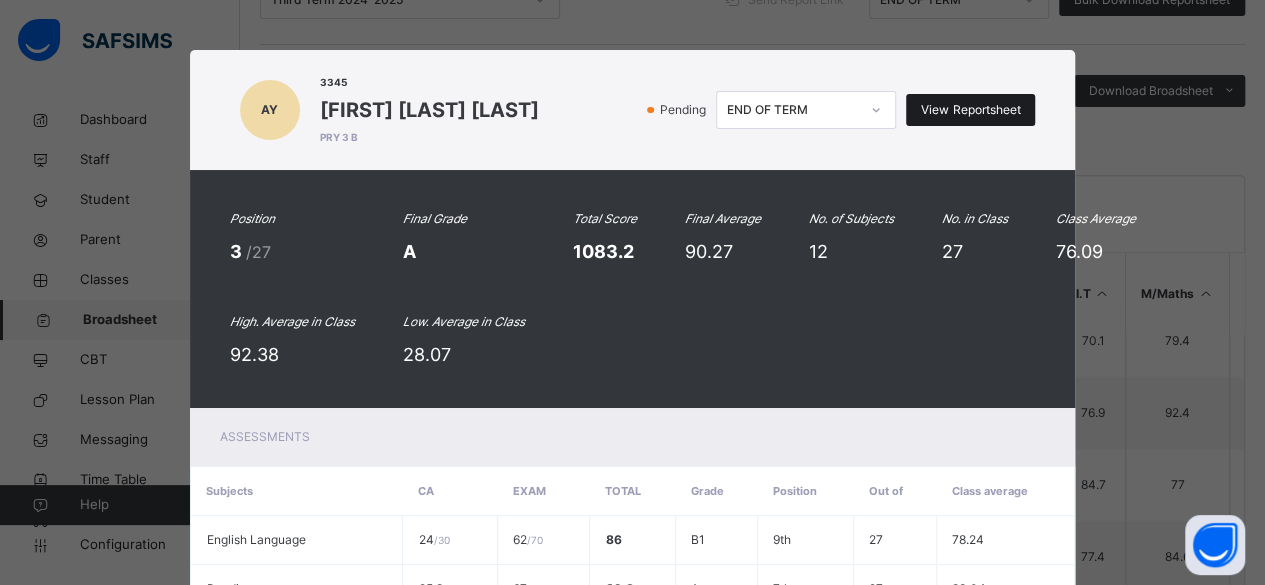 click on "View Reportsheet" at bounding box center (970, 110) 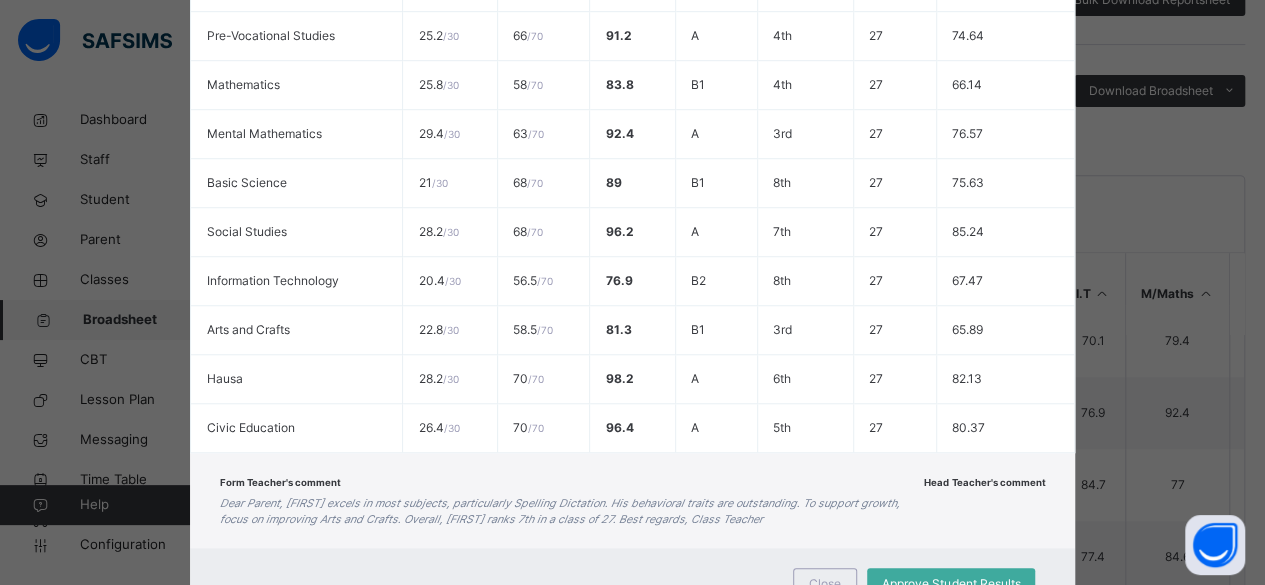 scroll, scrollTop: 731, scrollLeft: 0, axis: vertical 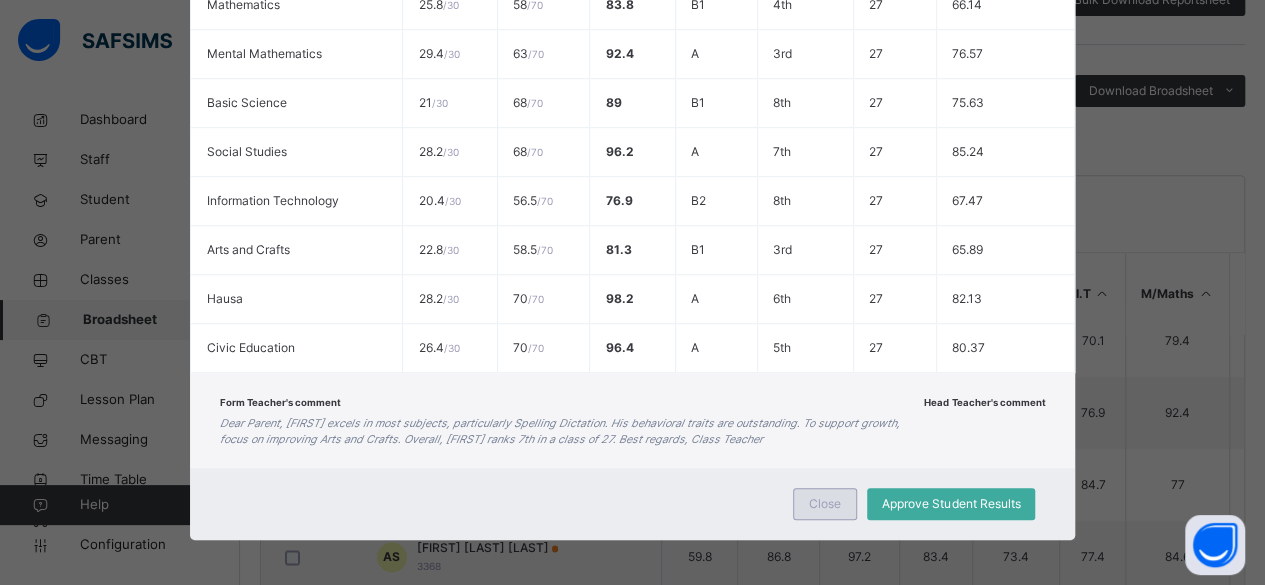 click on "Close" at bounding box center [825, 504] 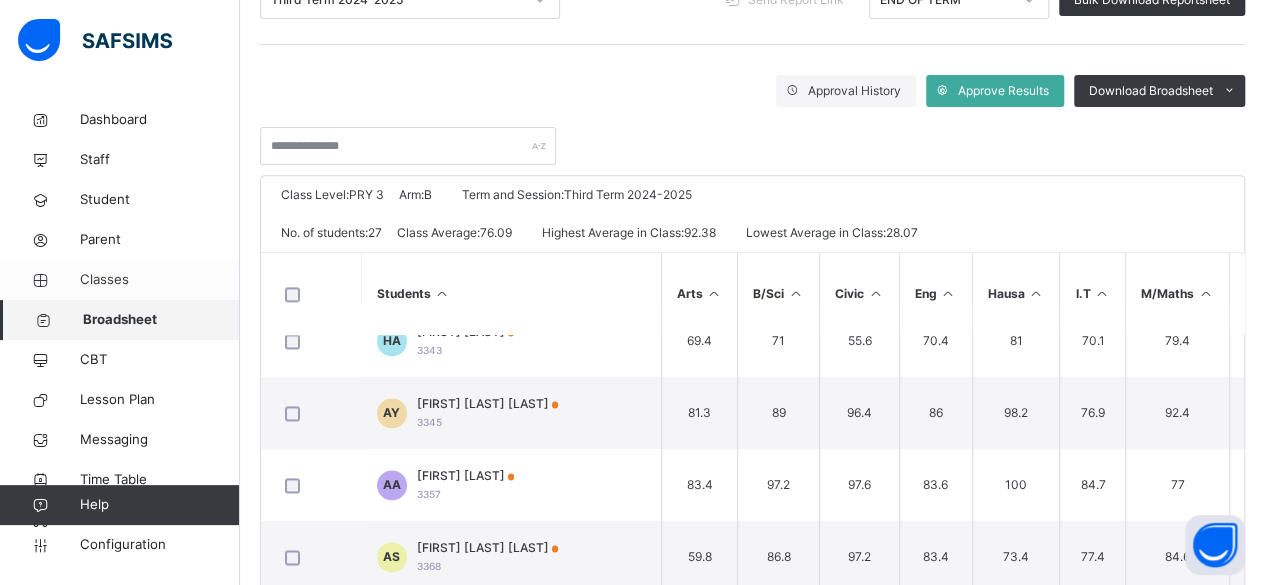 click on "Classes" at bounding box center (160, 280) 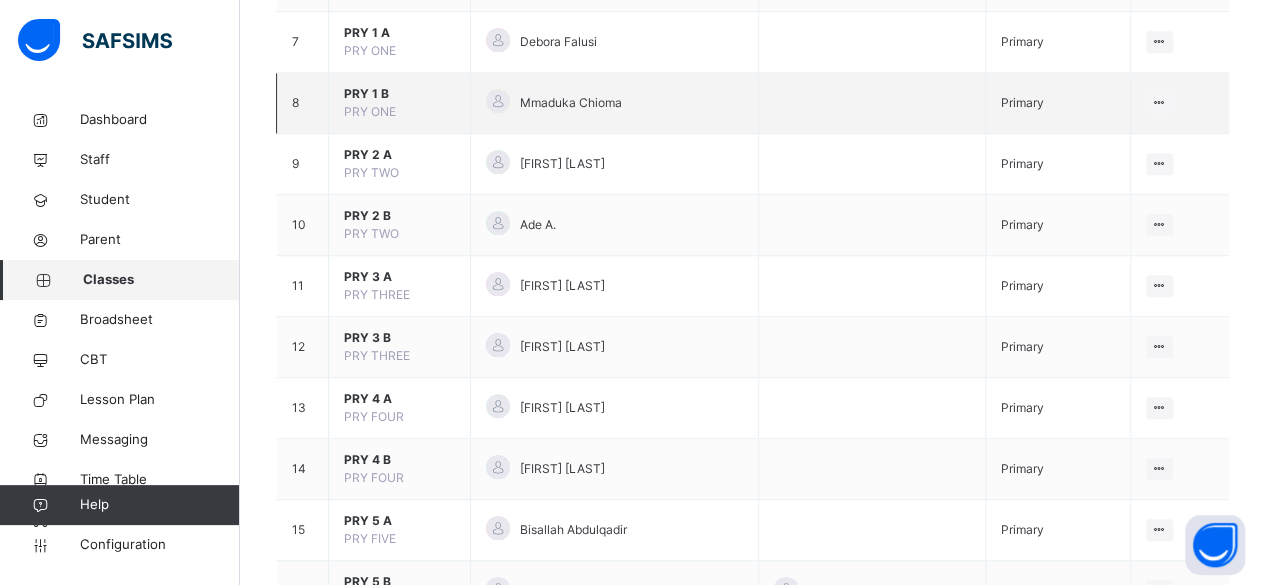 scroll, scrollTop: 600, scrollLeft: 0, axis: vertical 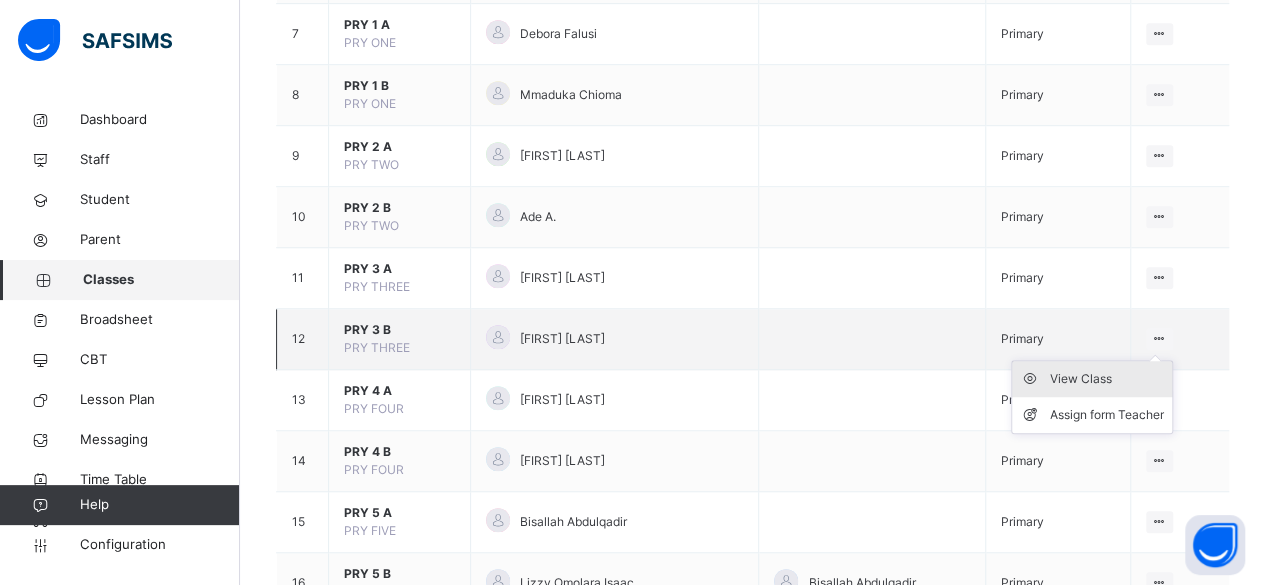 click on "View Class" at bounding box center (1107, 379) 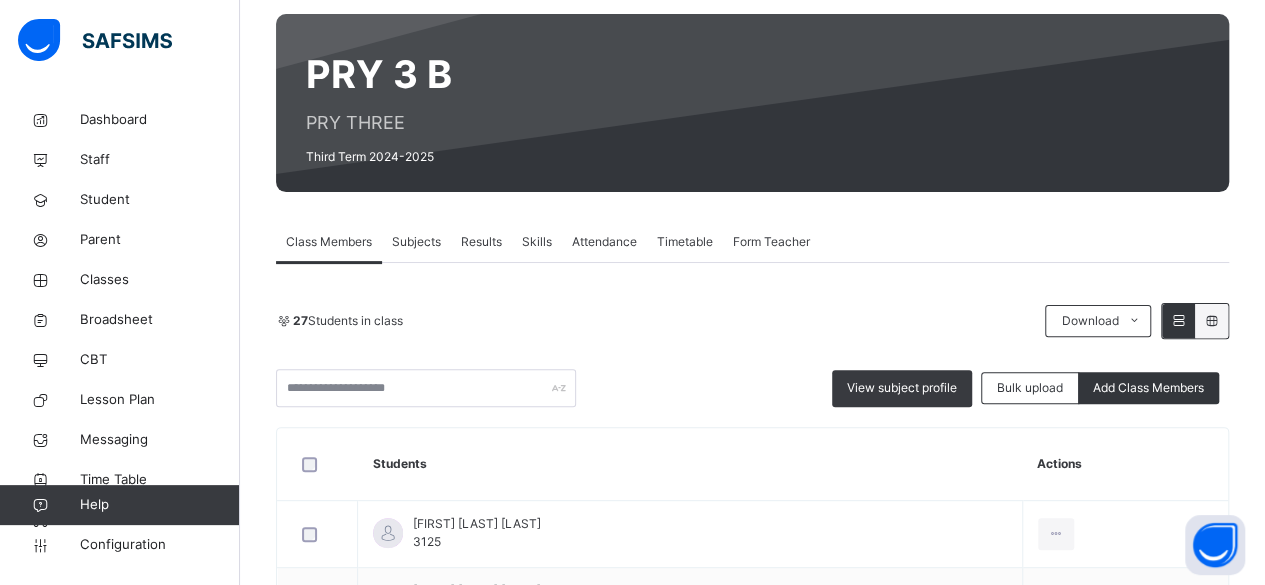 scroll, scrollTop: 100, scrollLeft: 0, axis: vertical 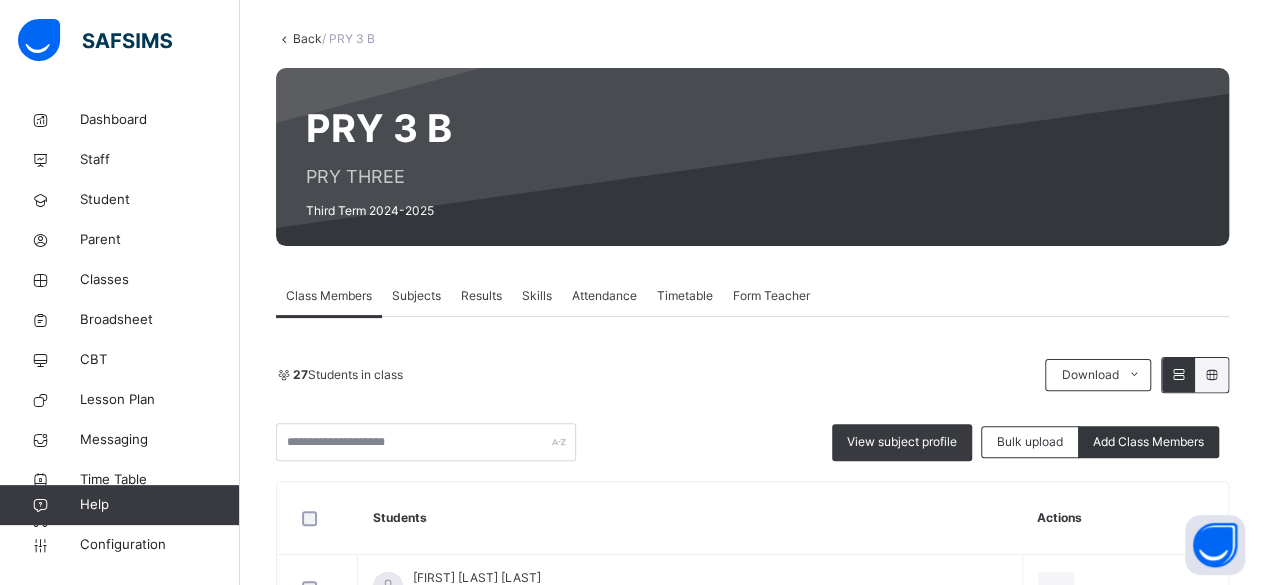 click on "Results" at bounding box center [481, 296] 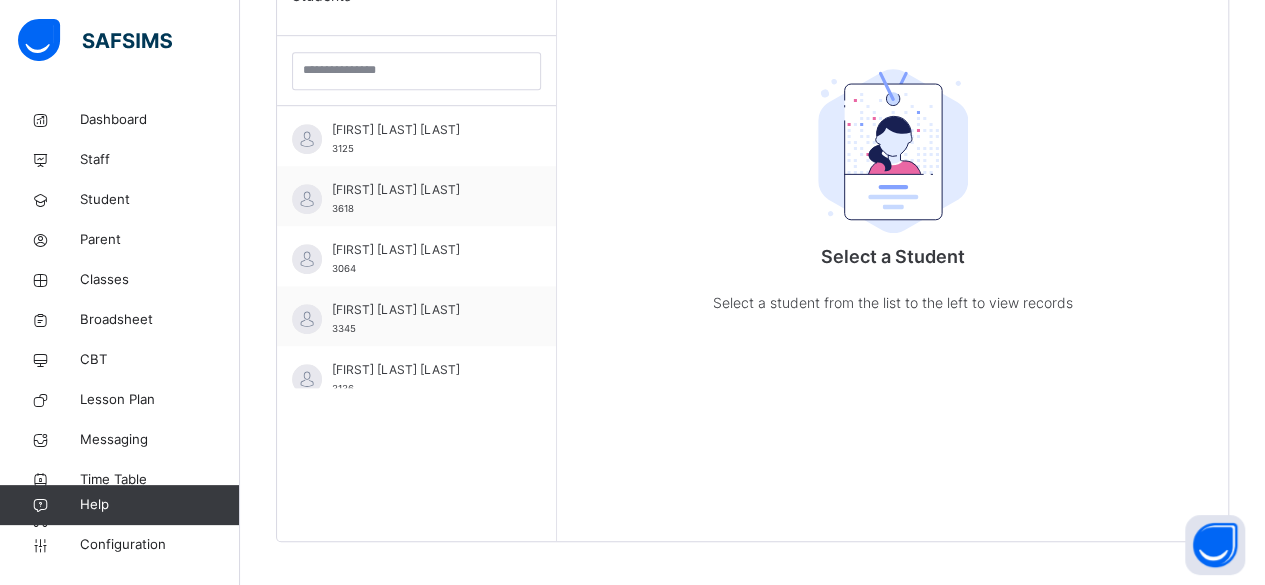scroll, scrollTop: 579, scrollLeft: 0, axis: vertical 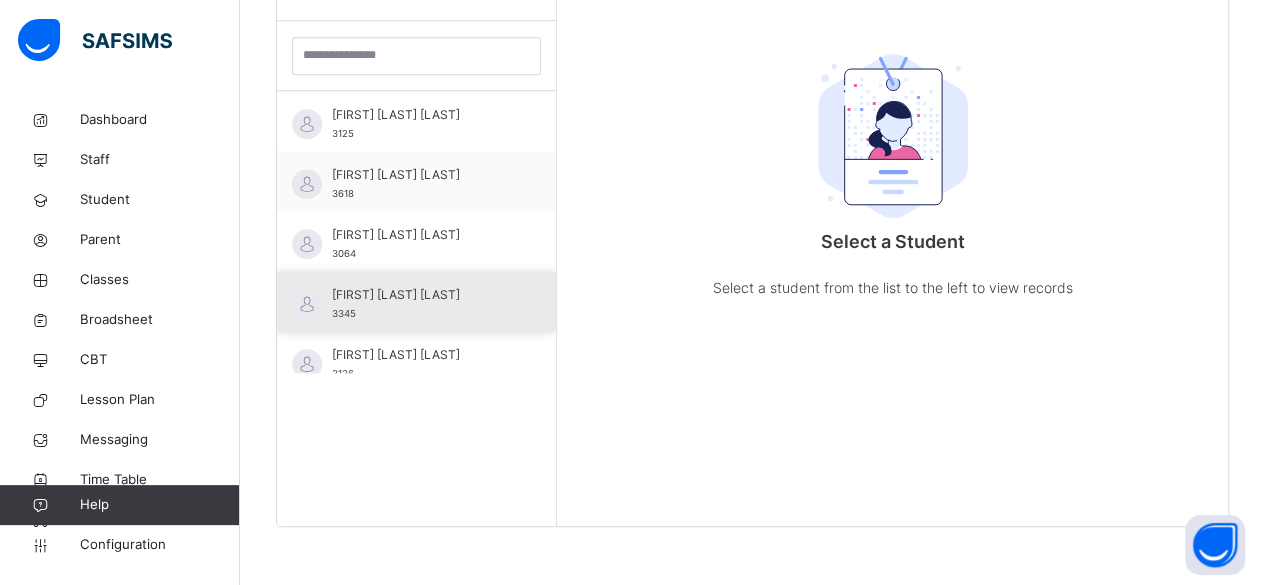 click on "[FIRST] [LAST] [LAST]" at bounding box center [421, 295] 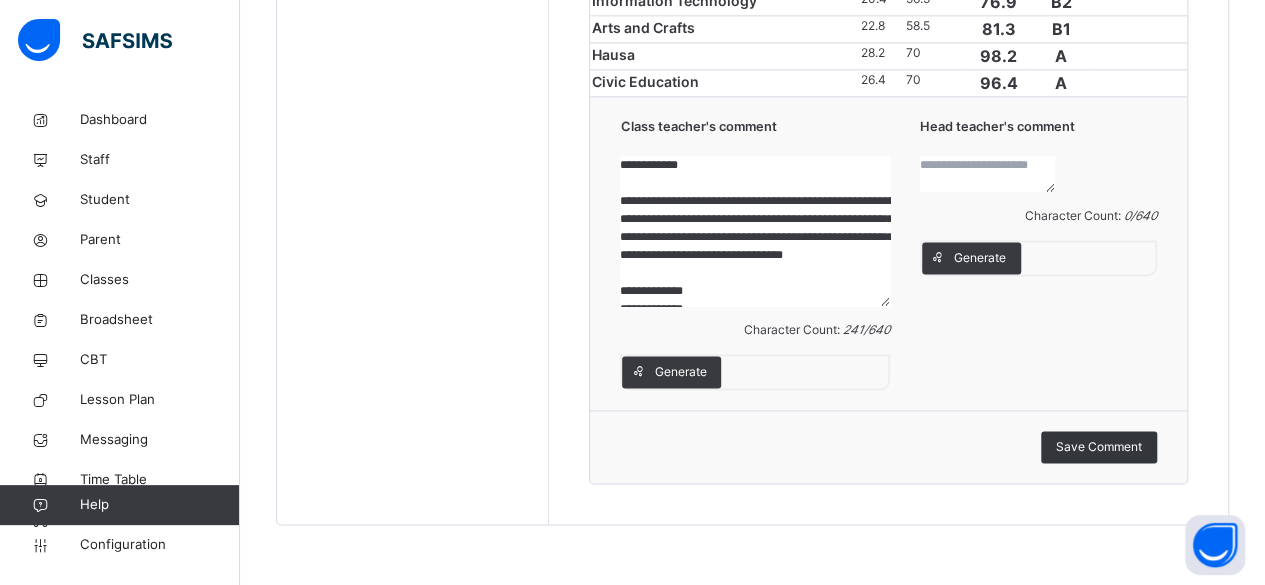 scroll, scrollTop: 1579, scrollLeft: 0, axis: vertical 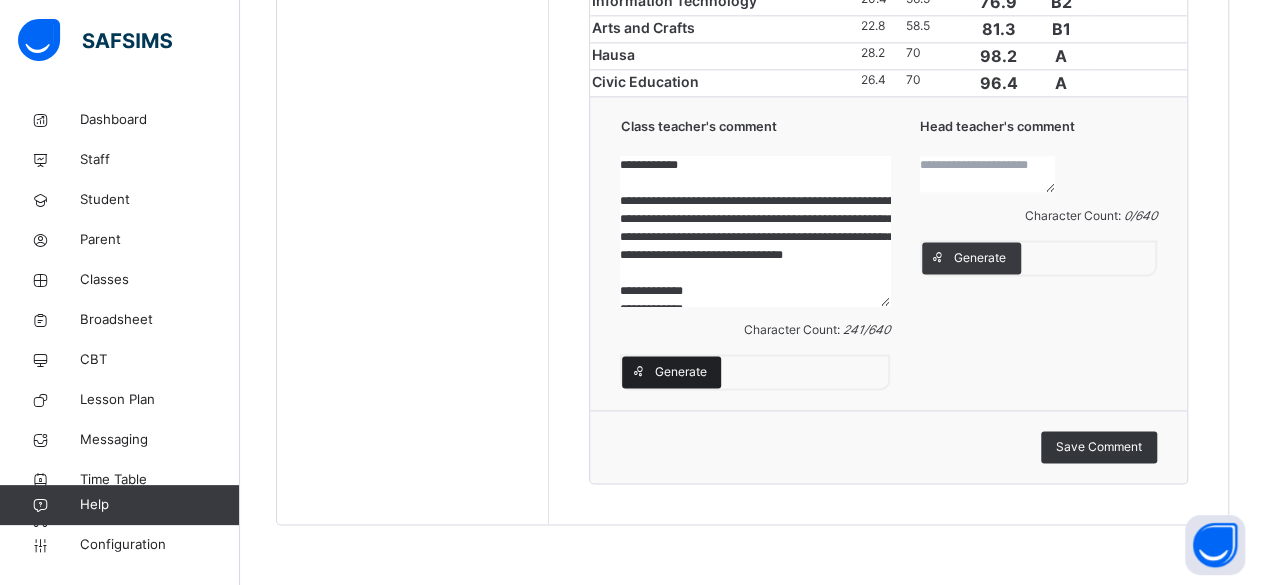click on "Generate" at bounding box center [671, 372] 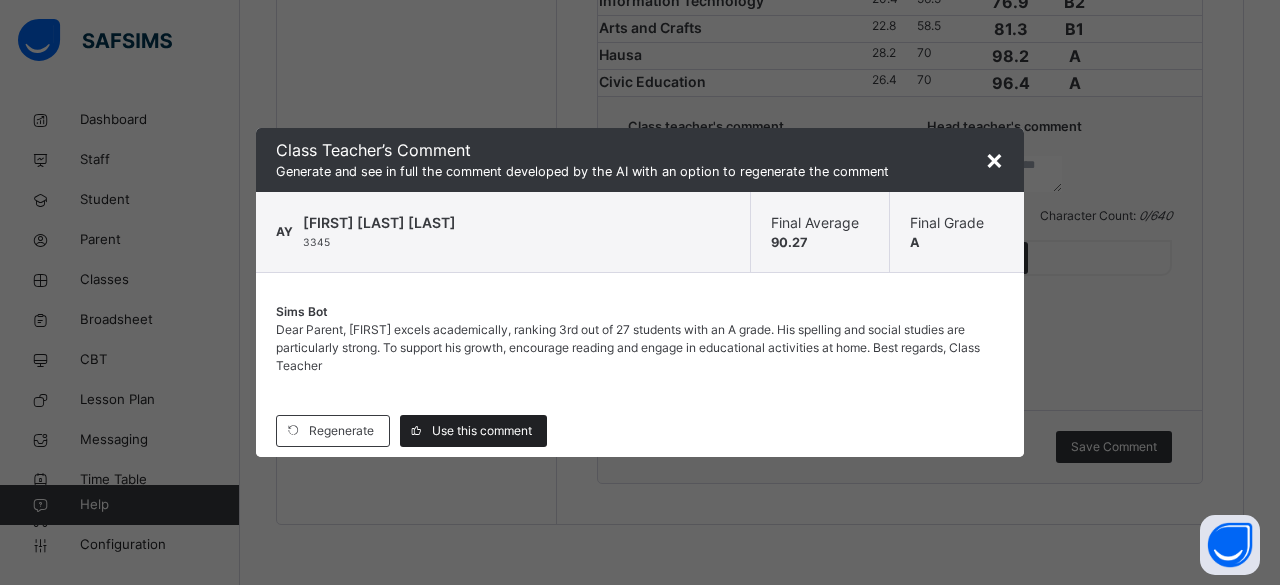 click on "Use this comment" at bounding box center (482, 431) 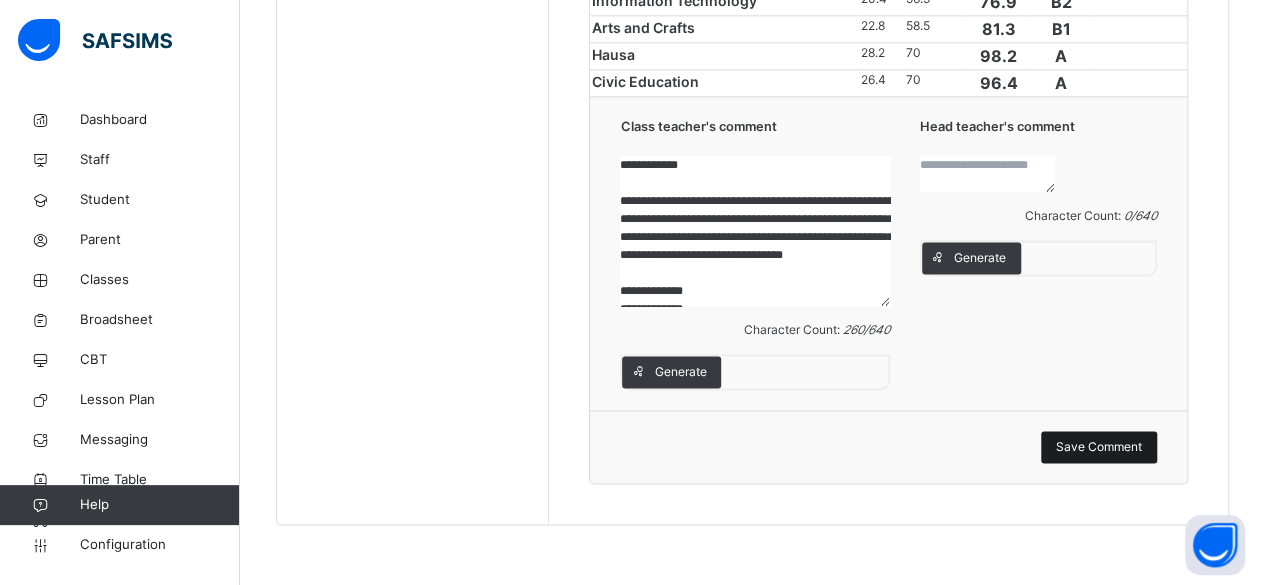 click on "Save Comment" at bounding box center (1099, 447) 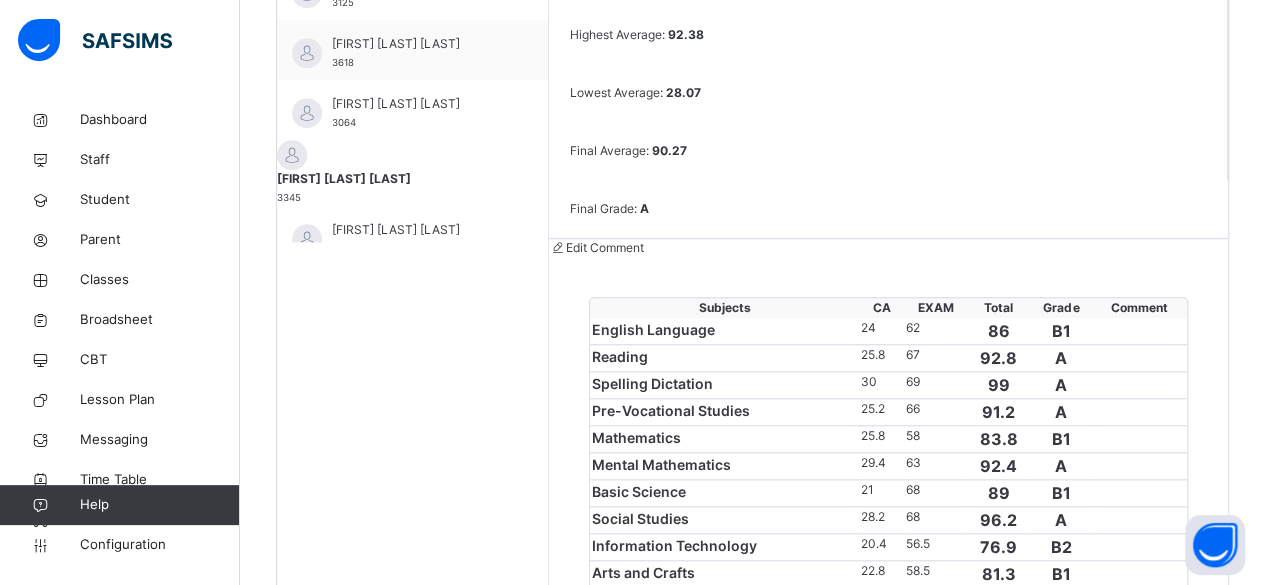 scroll, scrollTop: 679, scrollLeft: 0, axis: vertical 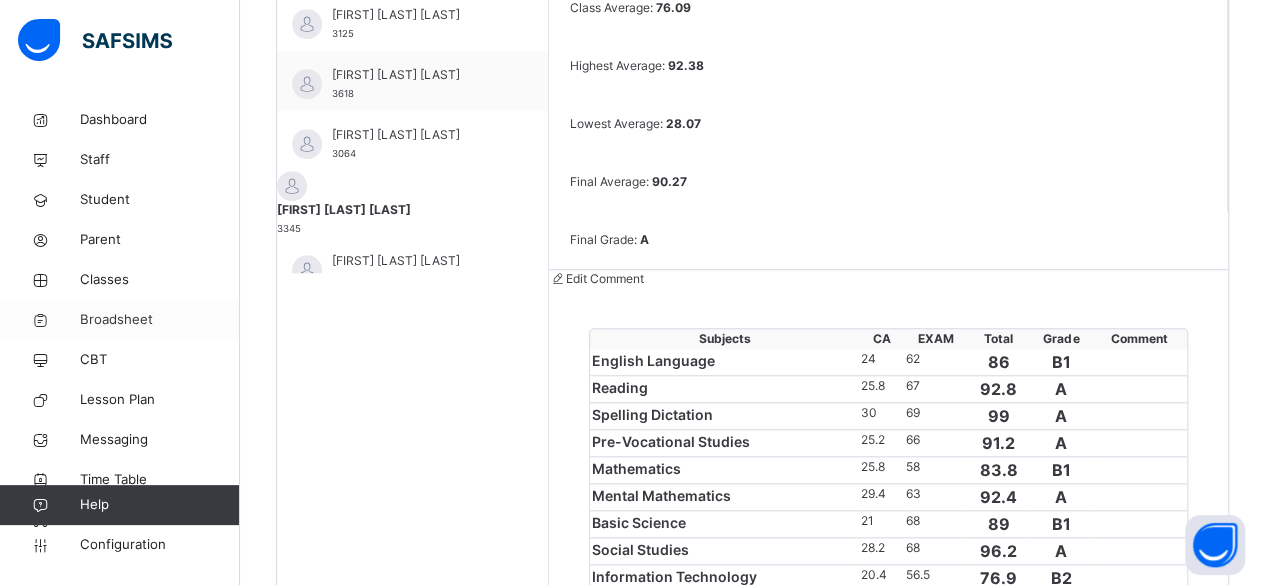 click on "Broadsheet" at bounding box center (160, 320) 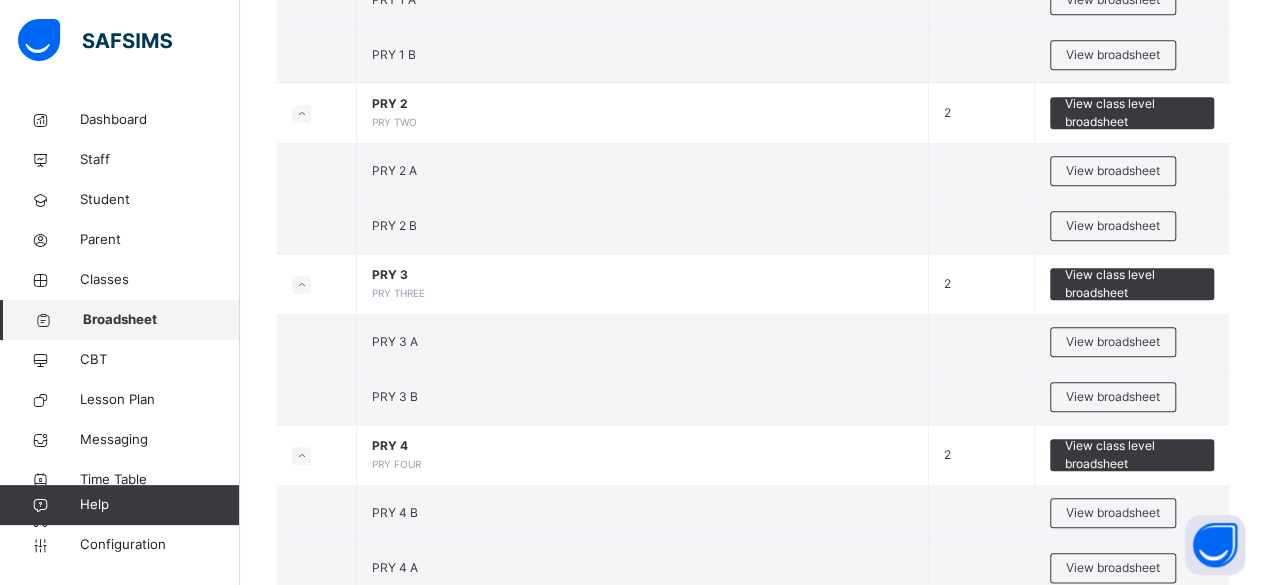 scroll, scrollTop: 900, scrollLeft: 0, axis: vertical 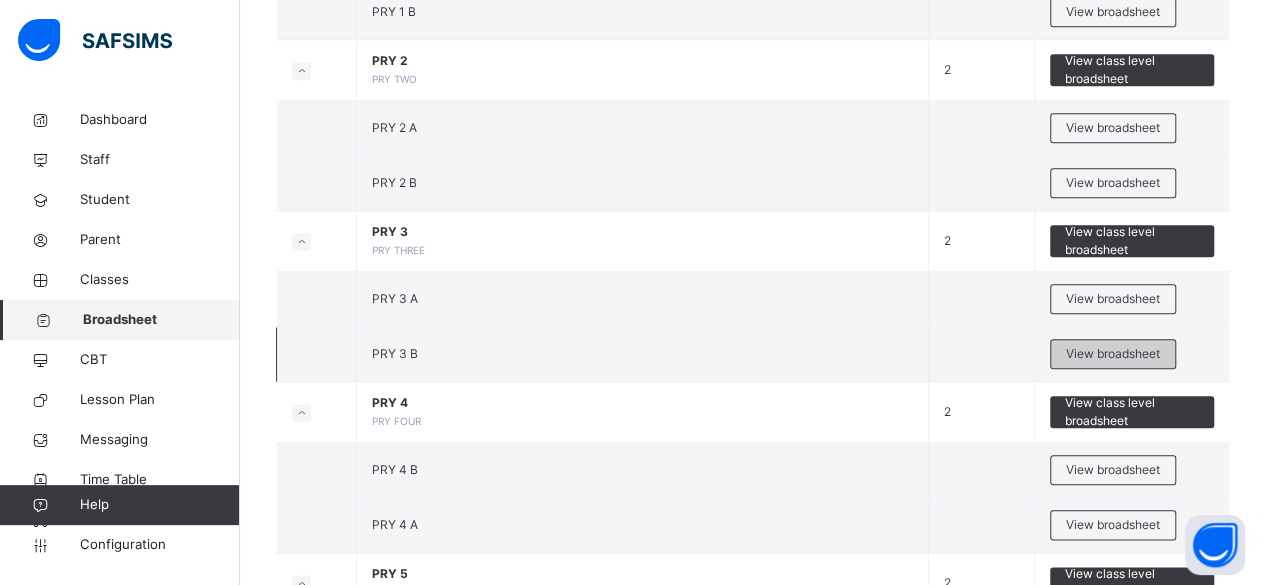 click on "View broadsheet" at bounding box center [1113, 354] 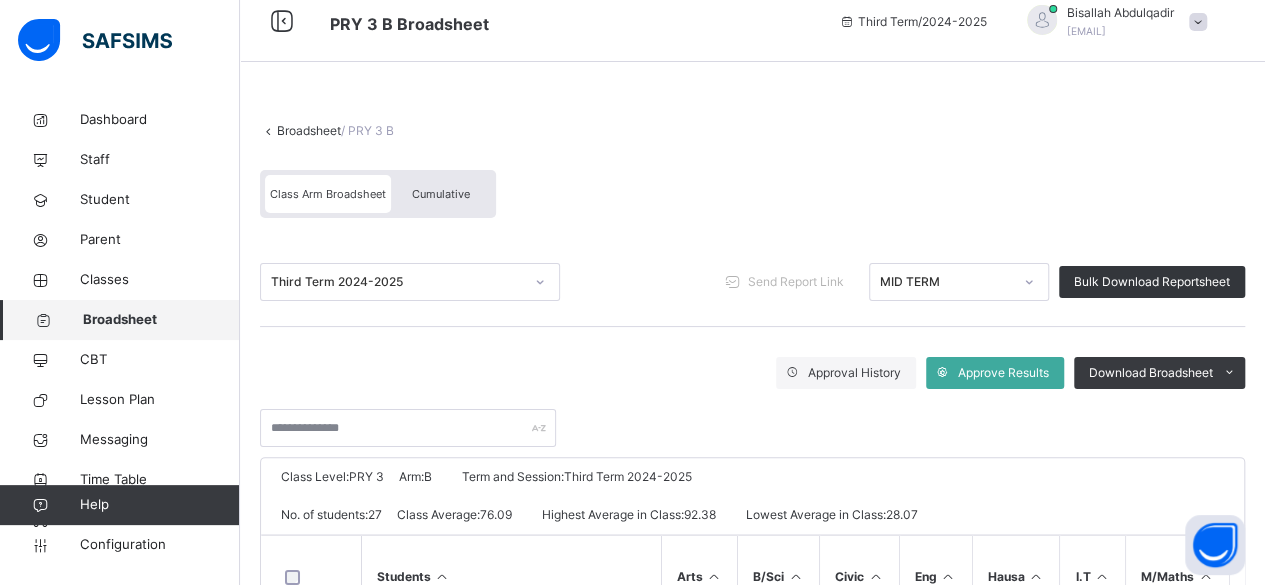 scroll, scrollTop: 0, scrollLeft: 0, axis: both 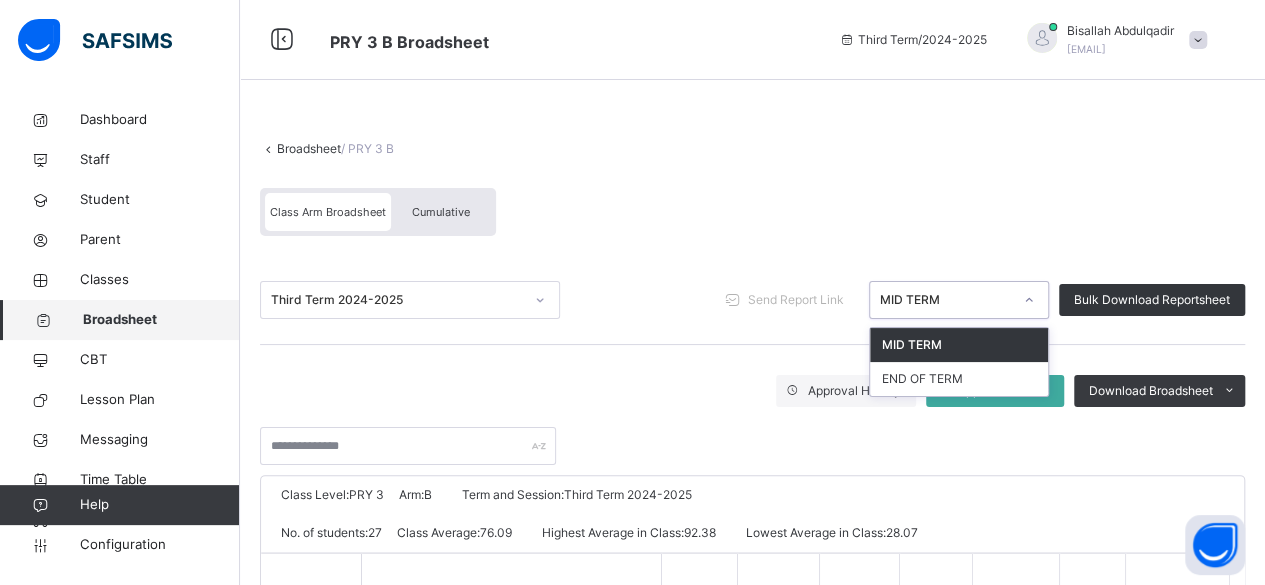 click at bounding box center [1029, 300] 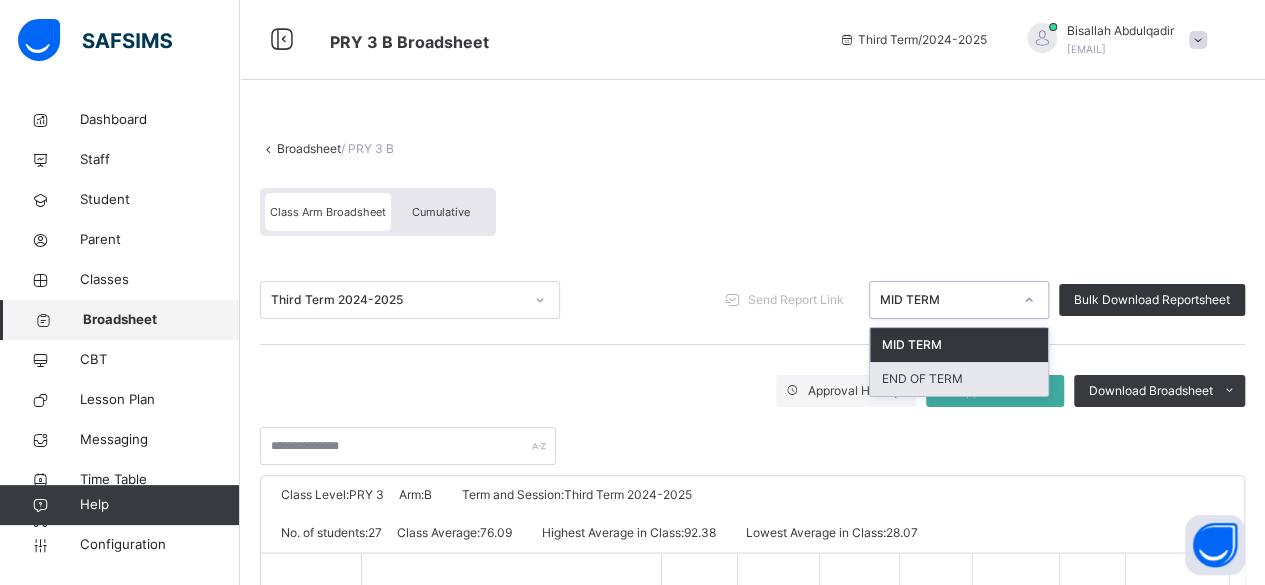 click on "END OF TERM" at bounding box center (959, 379) 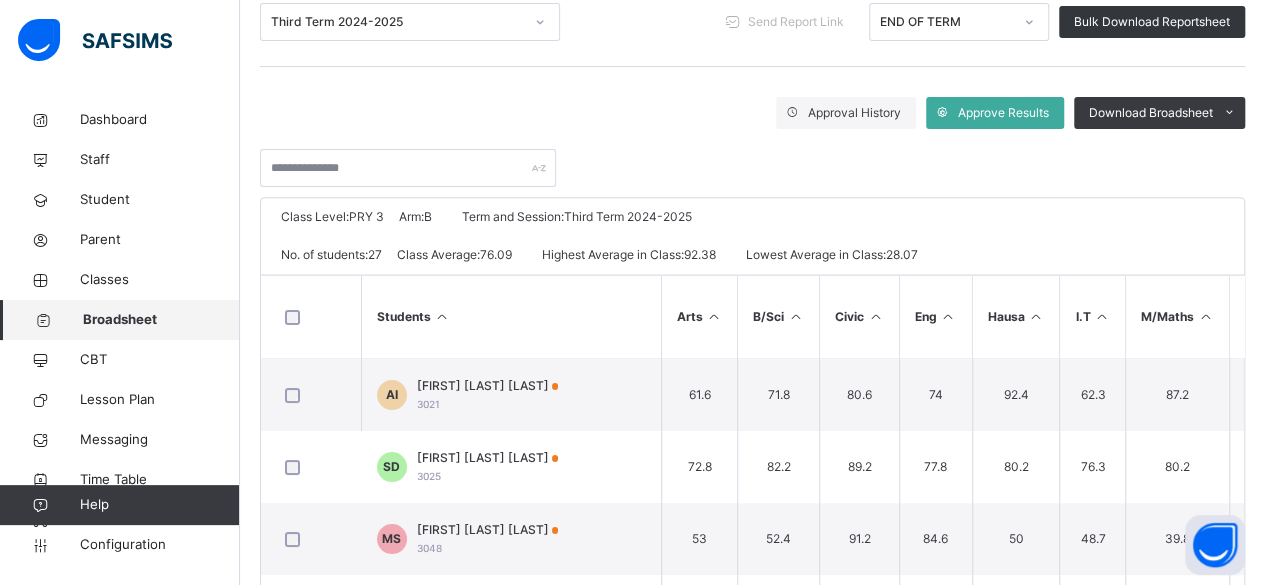 scroll, scrollTop: 300, scrollLeft: 0, axis: vertical 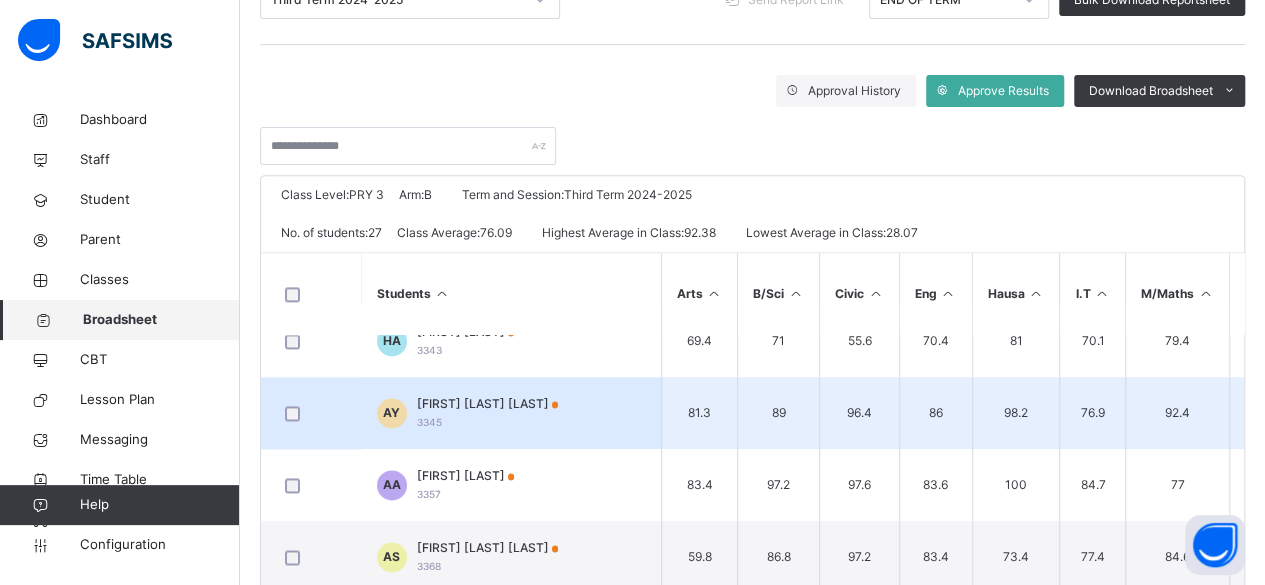 click on "[FIRST] [LAST] [LAST] [NUMBER]" at bounding box center (511, 413) 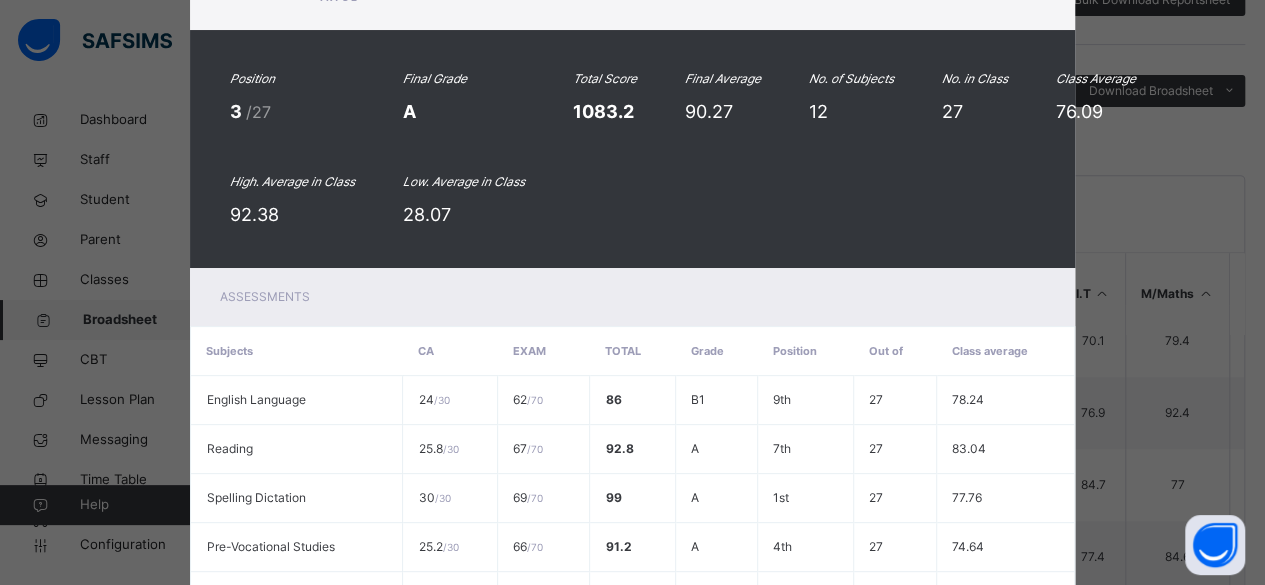 scroll, scrollTop: 0, scrollLeft: 0, axis: both 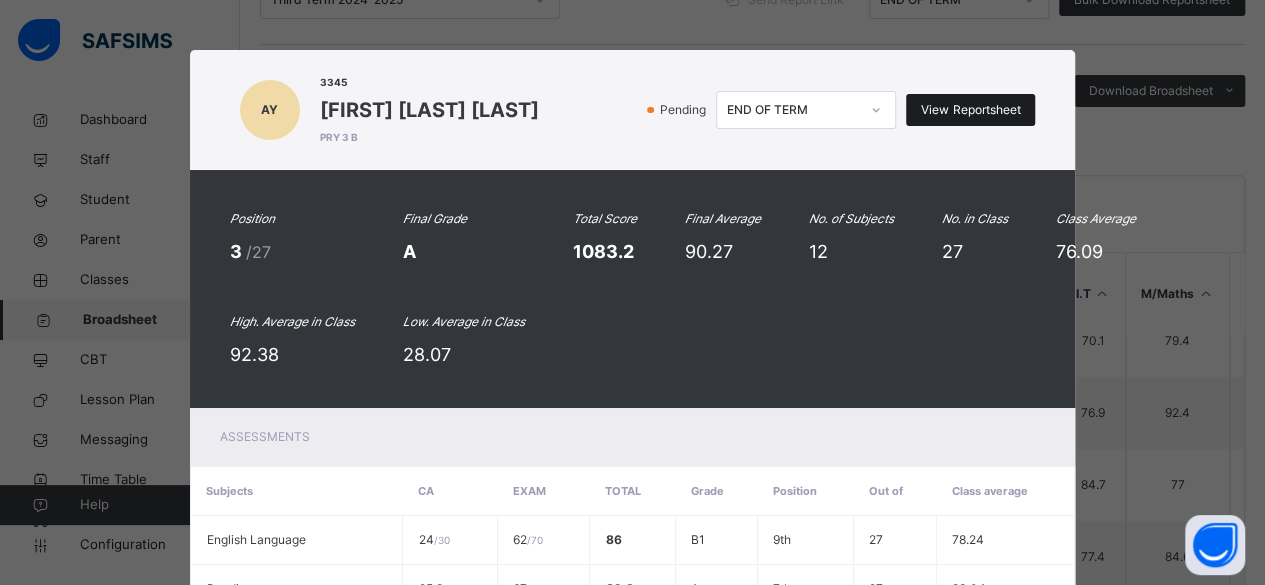 click on "View Reportsheet" at bounding box center (970, 110) 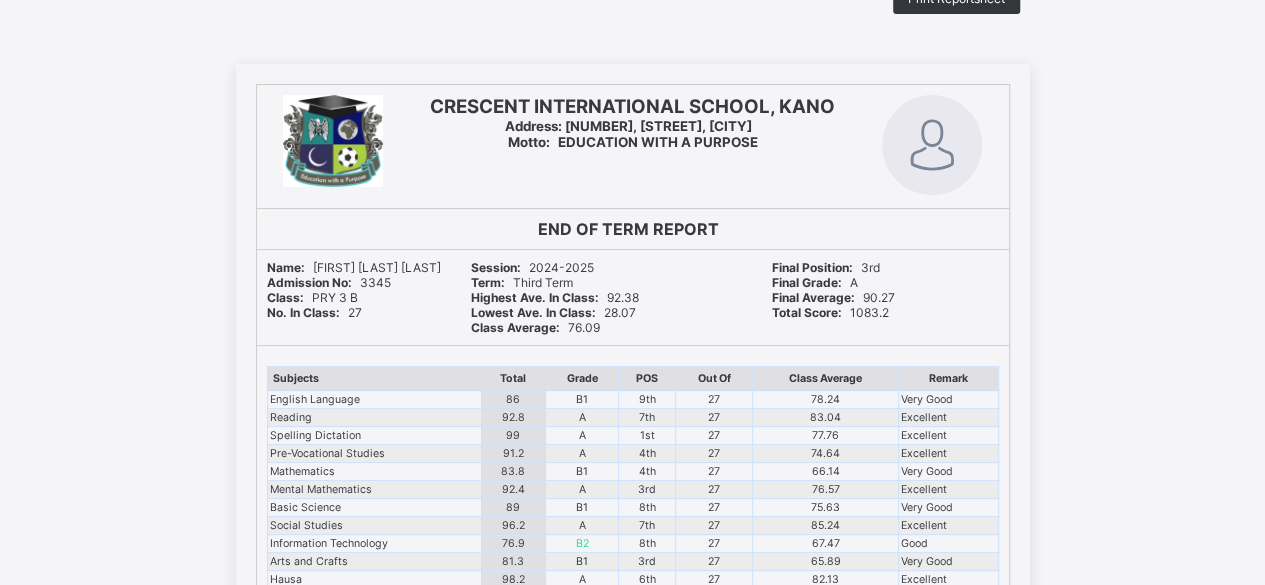 scroll, scrollTop: 0, scrollLeft: 0, axis: both 